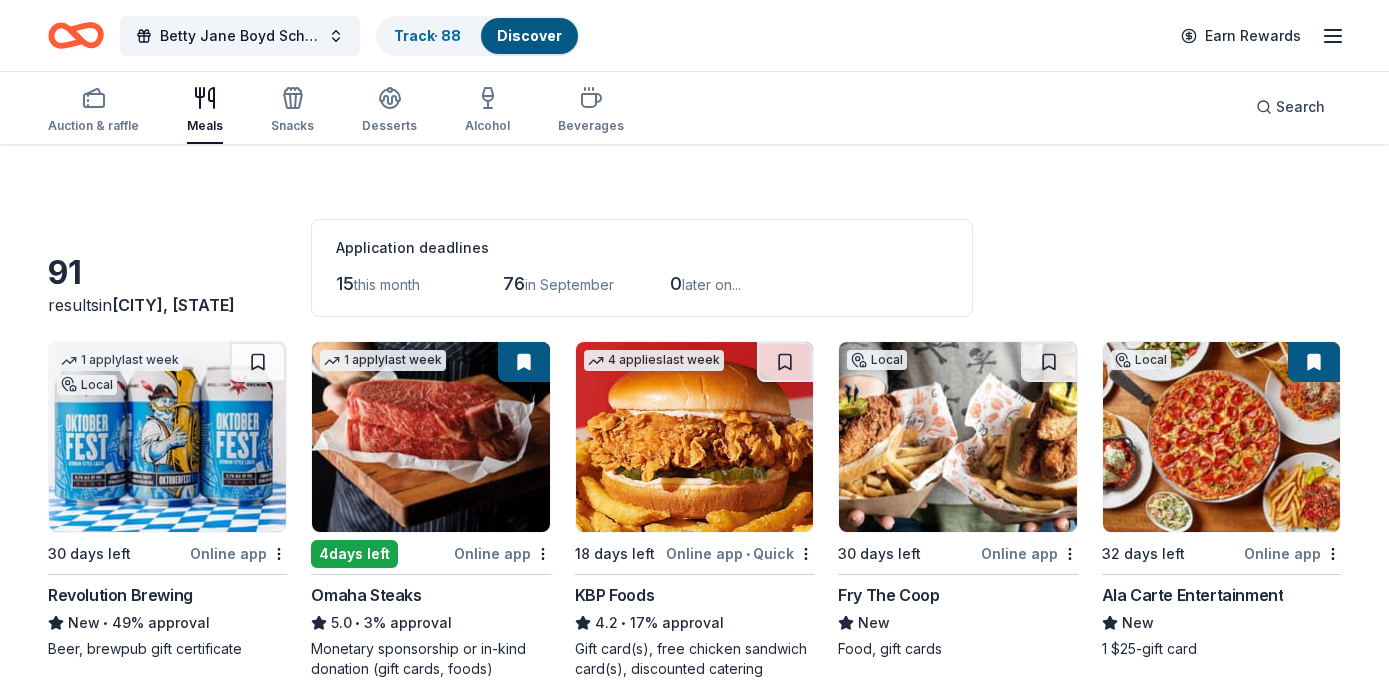 scroll, scrollTop: 0, scrollLeft: 0, axis: both 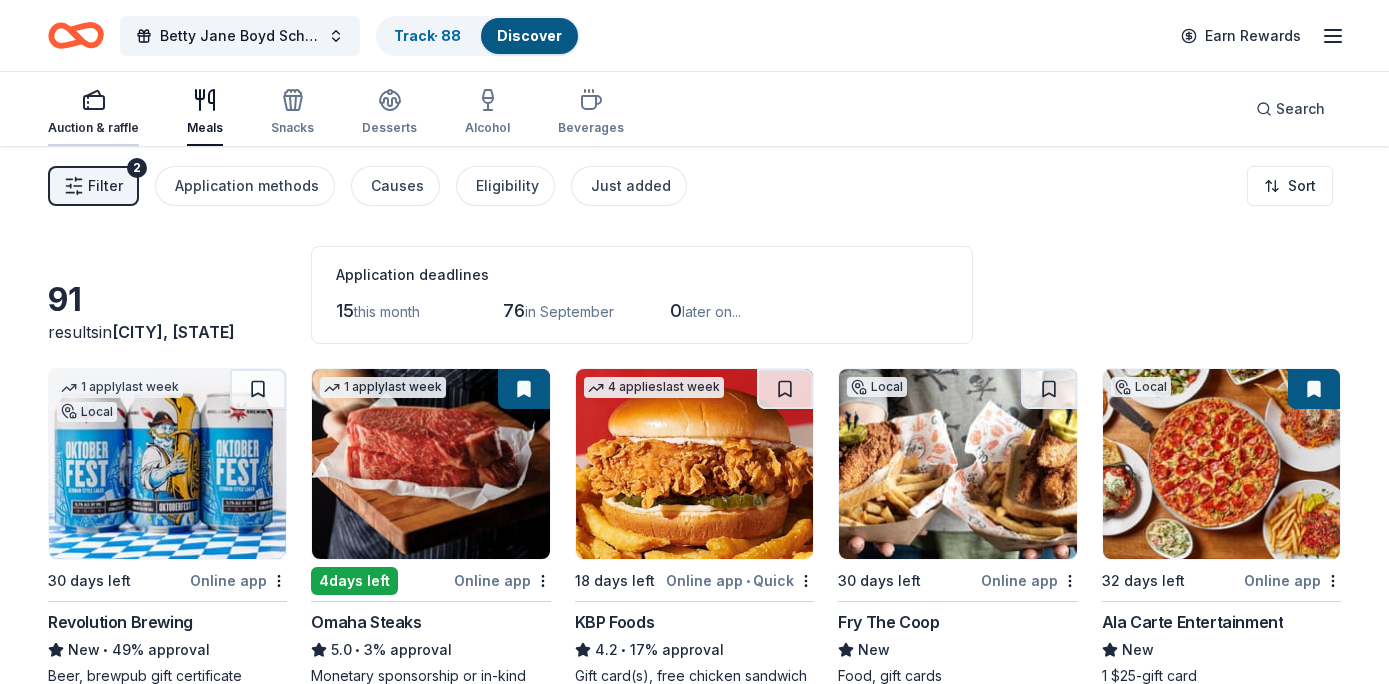 click 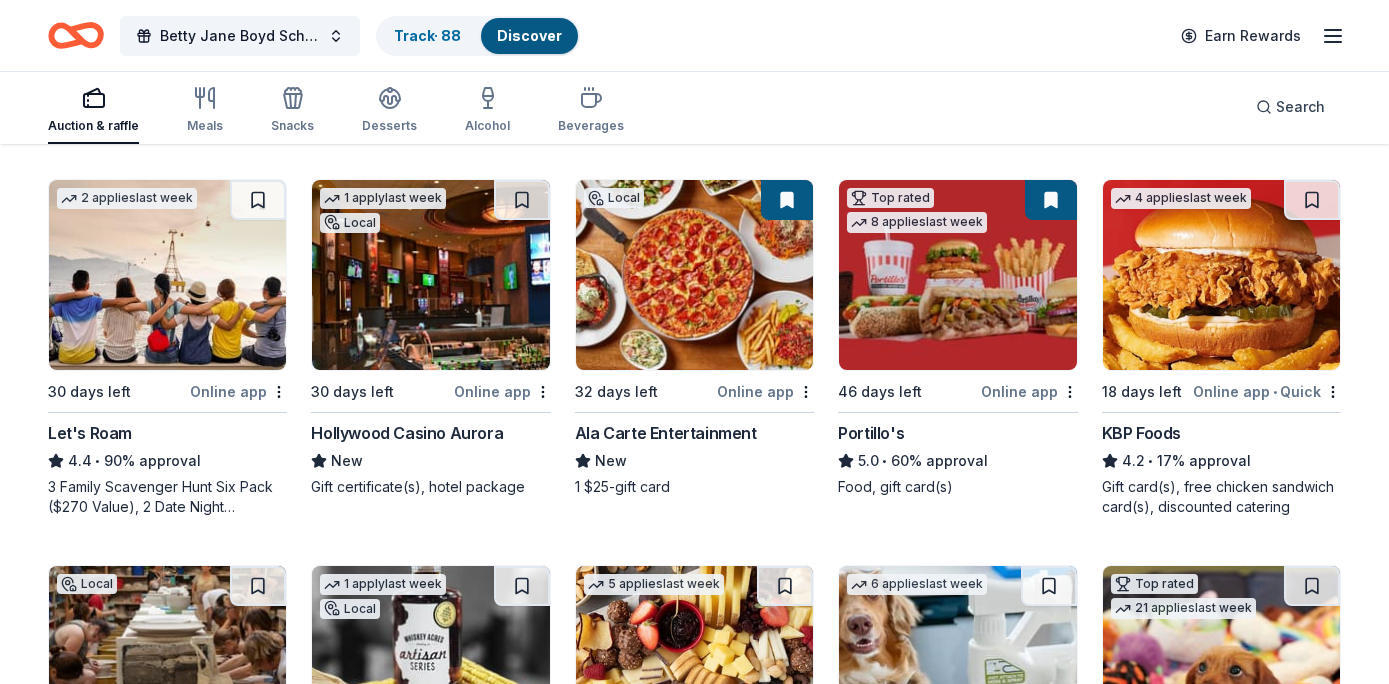 scroll, scrollTop: 965, scrollLeft: 0, axis: vertical 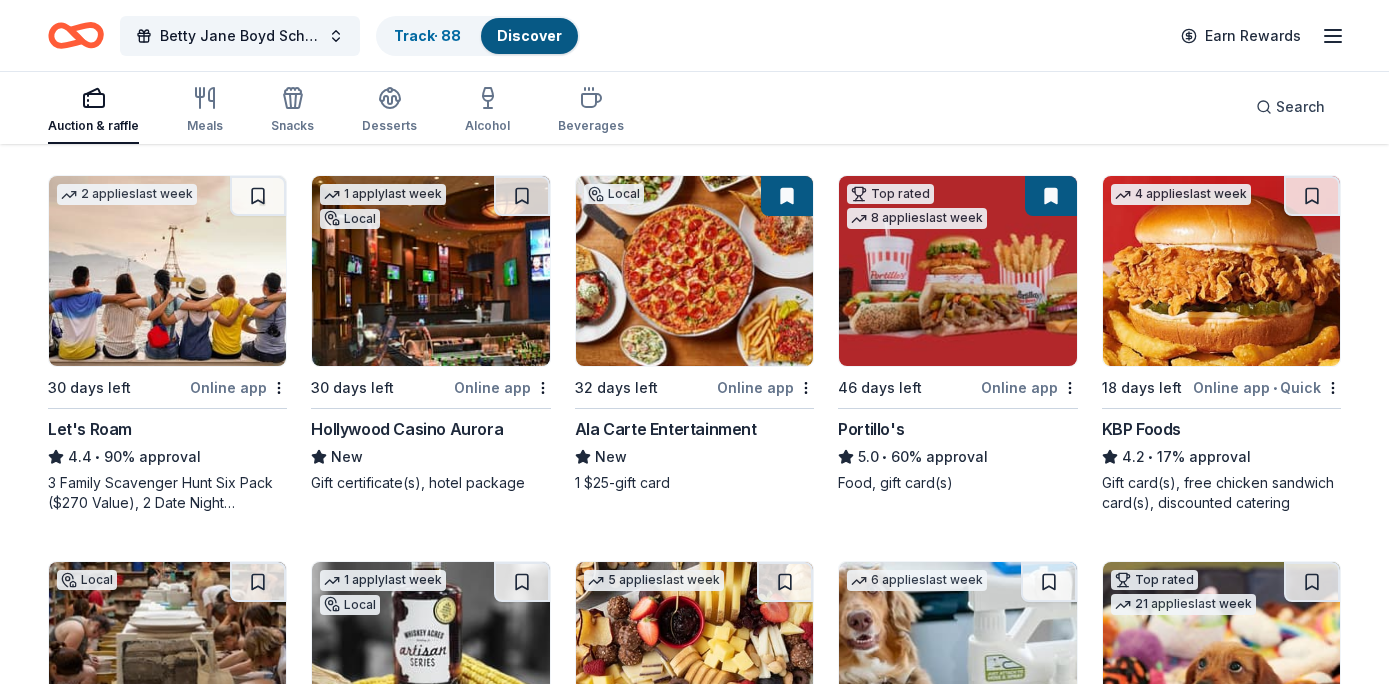 click at bounding box center (1051, 196) 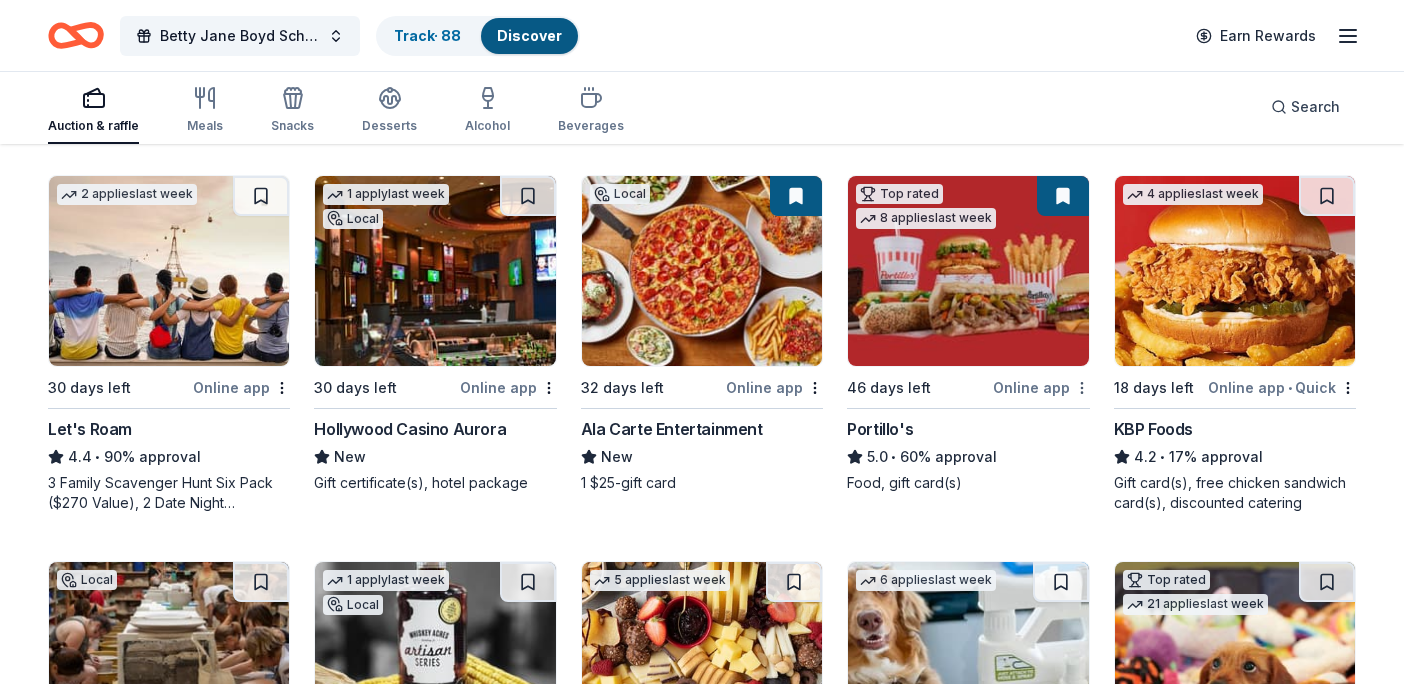 click on "Betty Jane Boyd Scholarship Fundraiser Track  · 88 Discover Earn Rewards Auction & raffle Meals Snacks Desserts Alcohol Beverages Search 284 results  in  Downers Grove, IL Application deadlines 56  this month 226  in September 2  in October 16  passed Local 32 days left Online app Chicago White Sox New • 64% approval Memorabilia 2   applies  last week 30 days left Online app • Quick K1 Speed New • 8% approval K1 Speed Admission pass(es), gift card(s), merchandise Top rated 20   applies  last week 32 days left Online app Oriental Trading 4.8 • 56% approval Donation depends on request Local 30 days left Online app Fry The Coop New Food, gift cards 1   apply  last week Local 30 days left Online app Revolution Brewing New • 49% approval Beer, brewpub gift certificate 1   apply  last week 4  days left Online app Omaha Steaks  5.0 • 3% approval Monetary sponsorship or in-kind donation (gift cards, foods) Top rated 14   applies  last week Due today Online app Kendra Scott 4.7 • 62% approval 6   • 12" at bounding box center (702, -623) 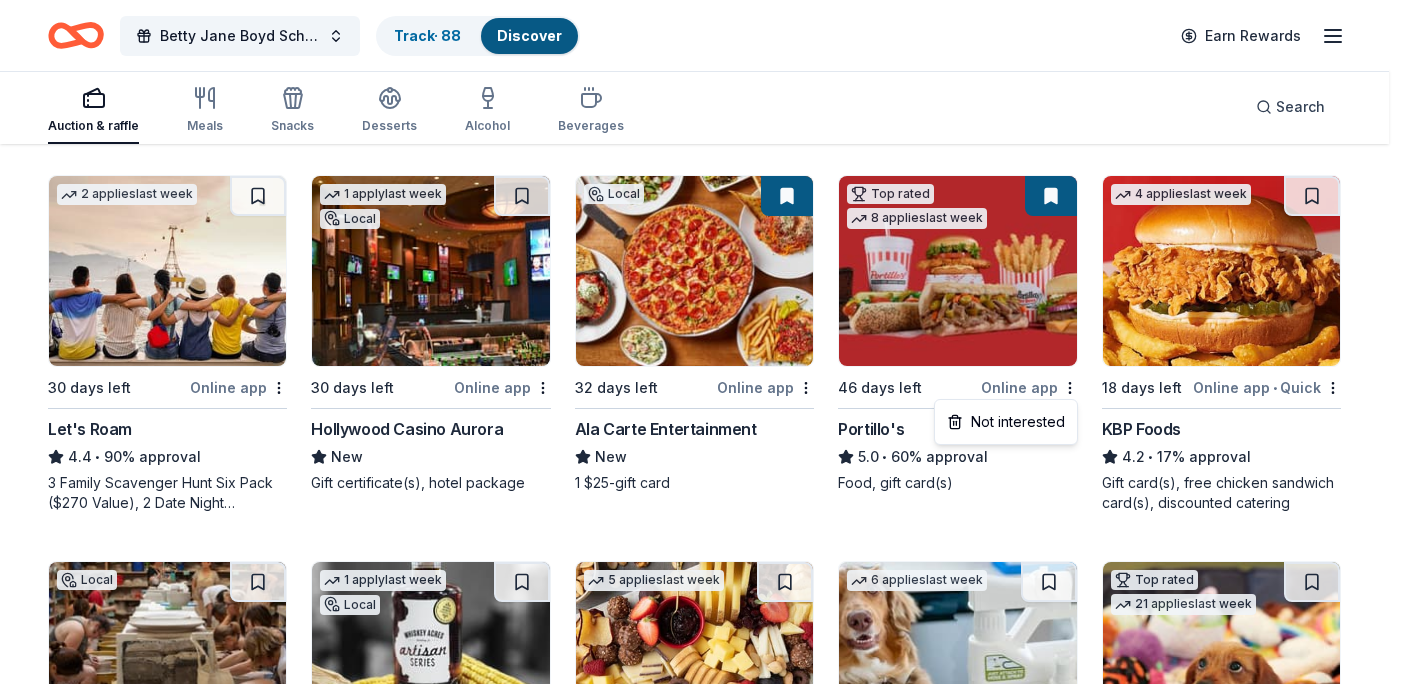 click on "Betty Jane Boyd Scholarship Fundraiser Track  · 88 Discover Earn Rewards Auction & raffle Meals Snacks Desserts Alcohol Beverages Search 284 results  in  Downers Grove, IL Application deadlines 56  this month 226  in September 2  in October 16  passed Local 32 days left Online app Chicago White Sox New • 64% approval Memorabilia 2   applies  last week 30 days left Online app • Quick K1 Speed New • 8% approval K1 Speed Admission pass(es), gift card(s), merchandise Top rated 20   applies  last week 32 days left Online app Oriental Trading 4.8 • 56% approval Donation depends on request Local 30 days left Online app Fry The Coop New Food, gift cards 1   apply  last week Local 30 days left Online app Revolution Brewing New • 49% approval Beer, brewpub gift certificate 1   apply  last week 4  days left Online app Omaha Steaks  5.0 • 3% approval Monetary sponsorship or in-kind donation (gift cards, foods) Top rated 14   applies  last week Due today Online app Kendra Scott 4.7 • 62% approval 6   • 12" at bounding box center (702, -623) 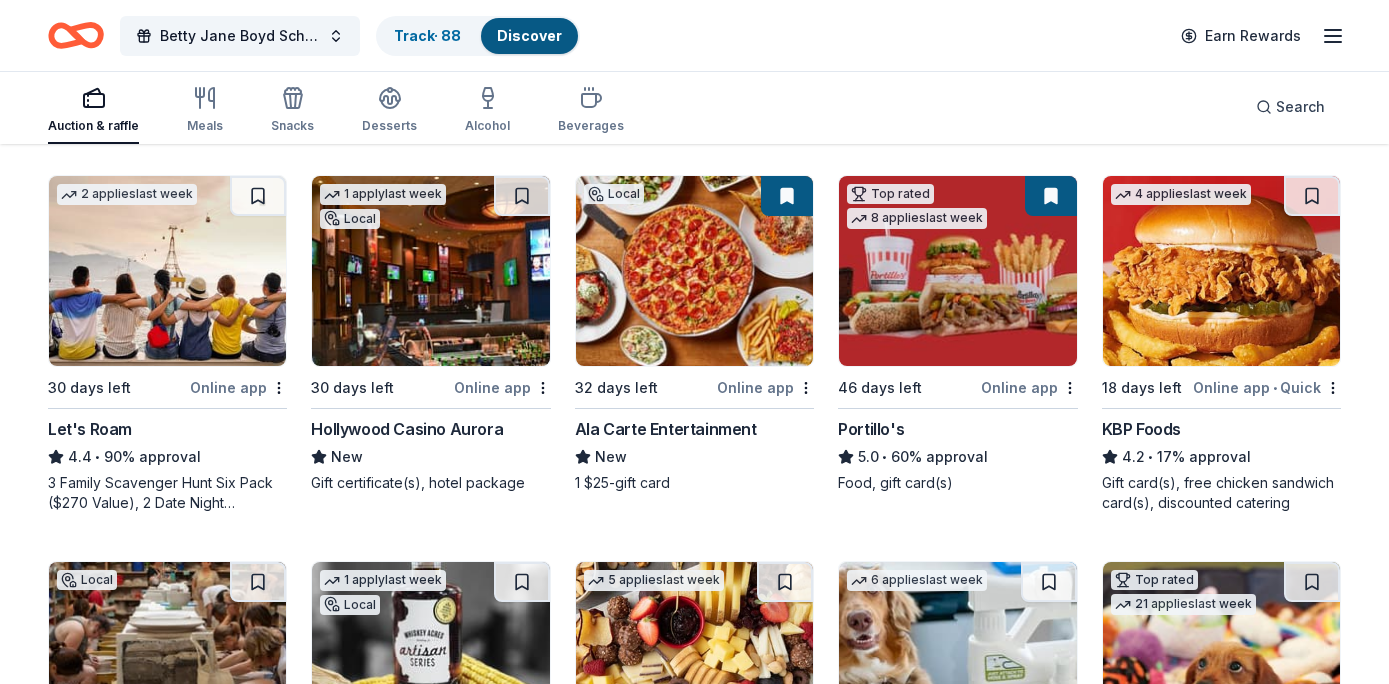 click at bounding box center (957, 271) 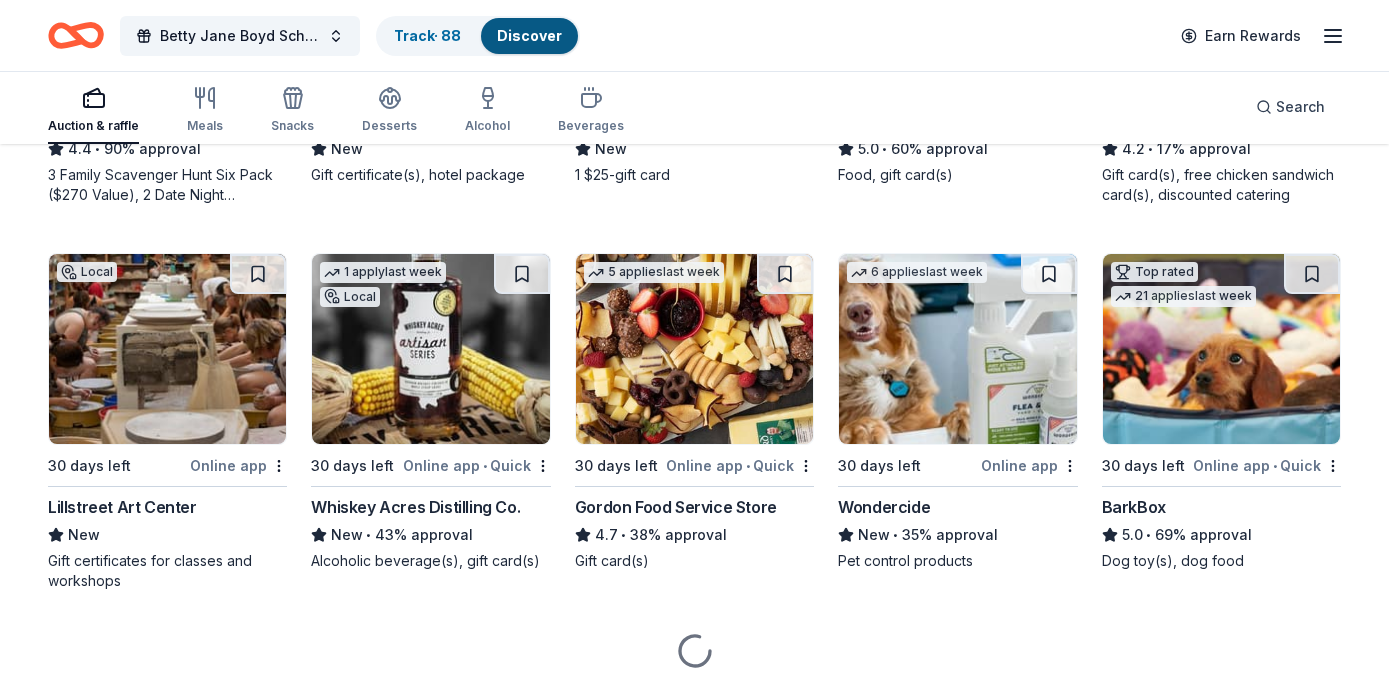 scroll, scrollTop: 1340, scrollLeft: 0, axis: vertical 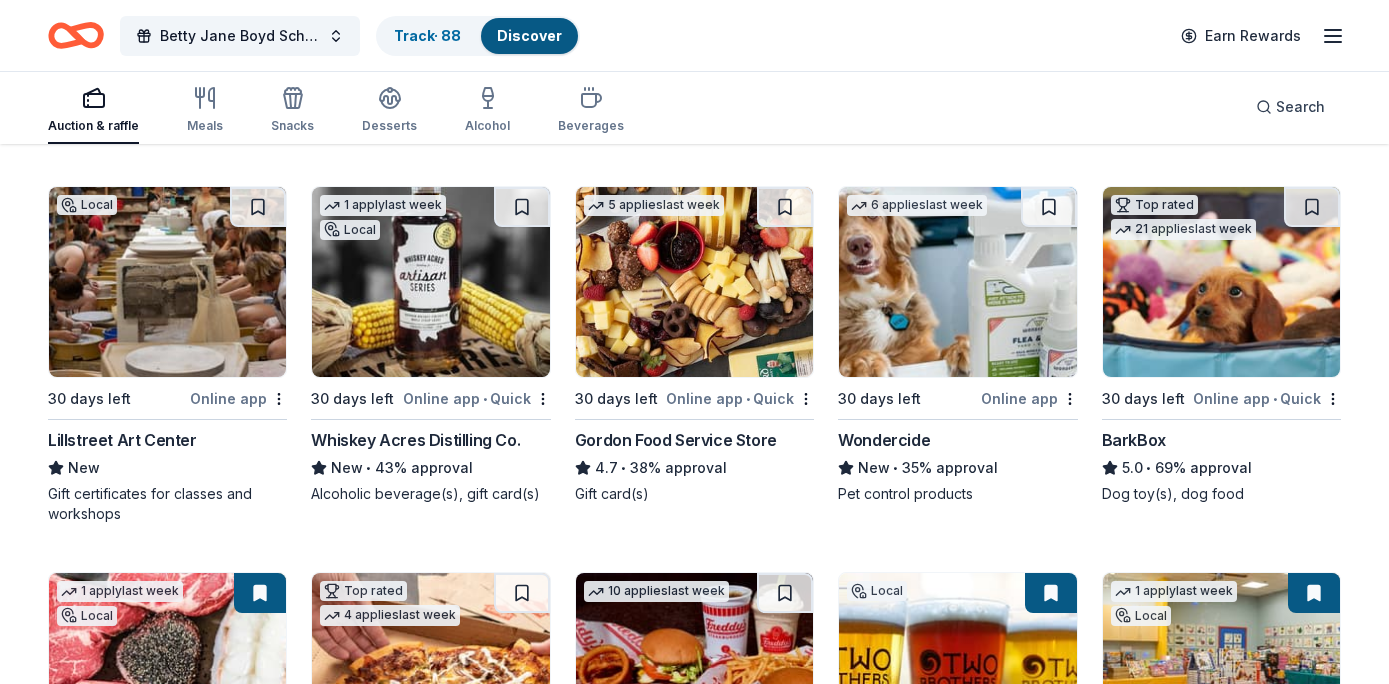 click at bounding box center [430, 282] 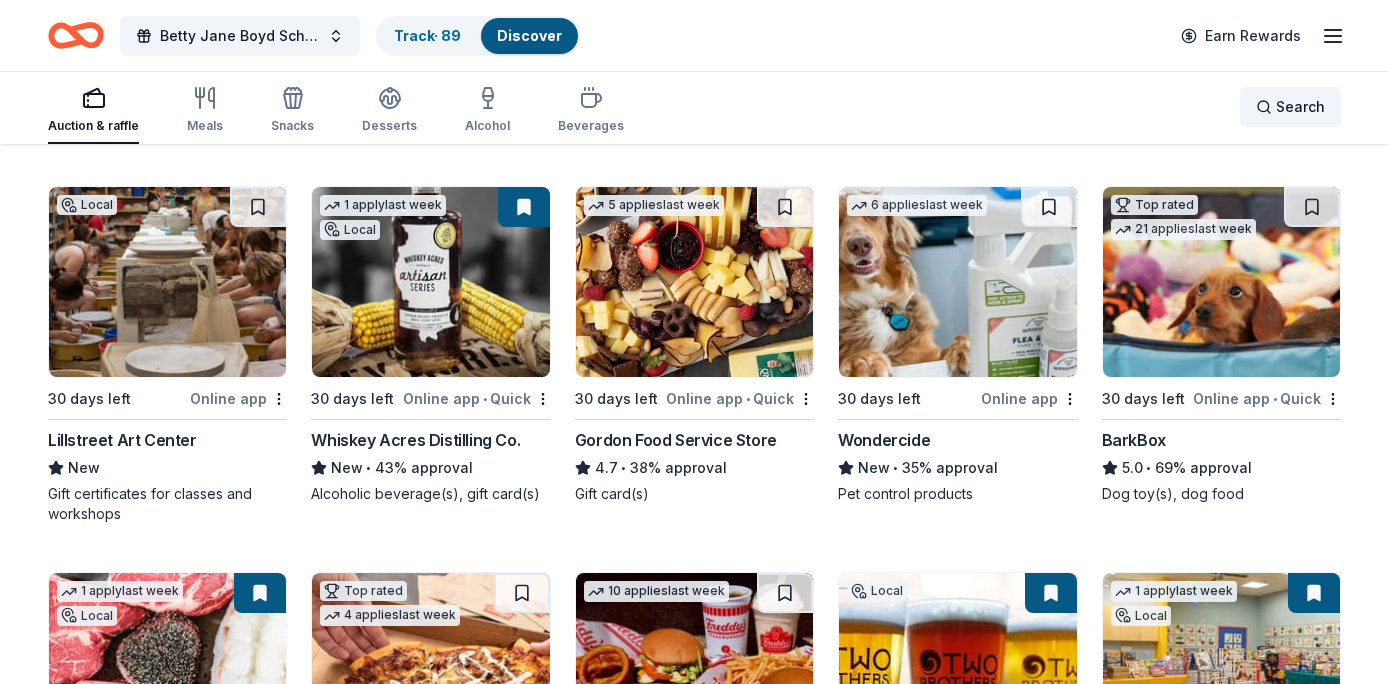 click on "Search" at bounding box center [1300, 107] 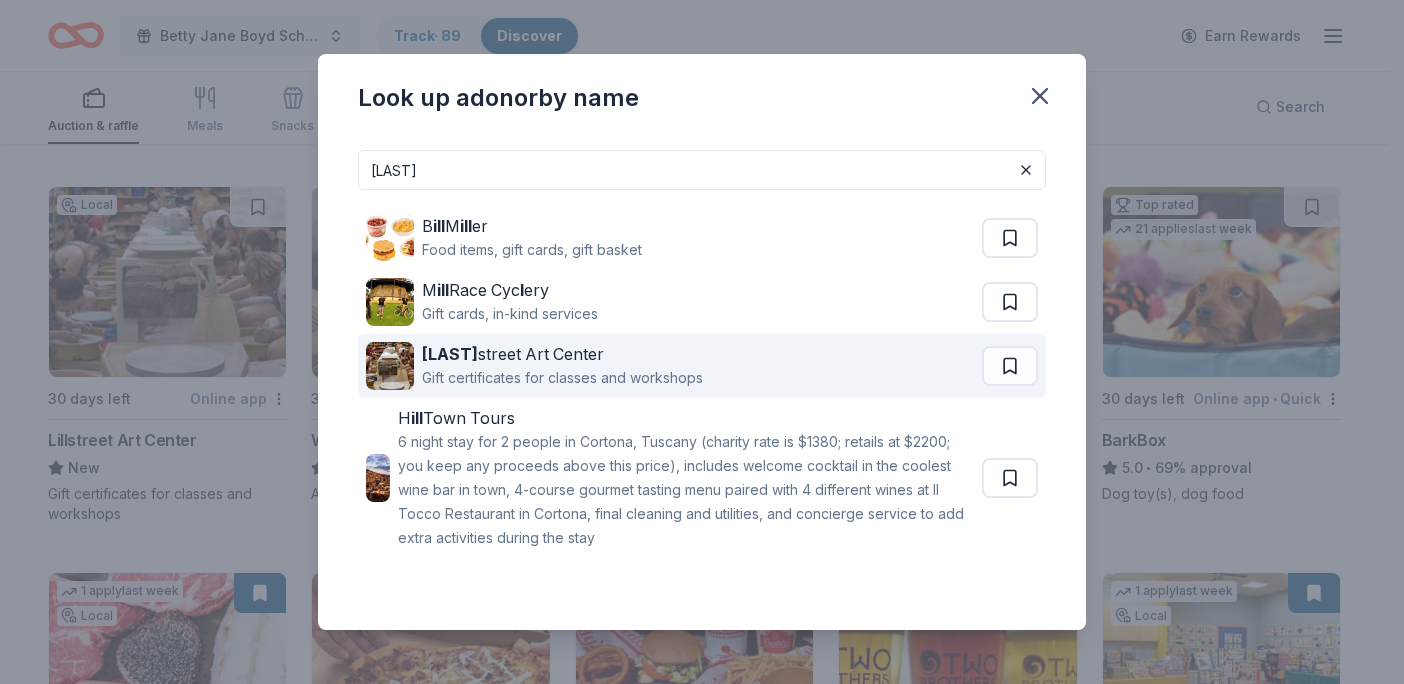 type on "lill" 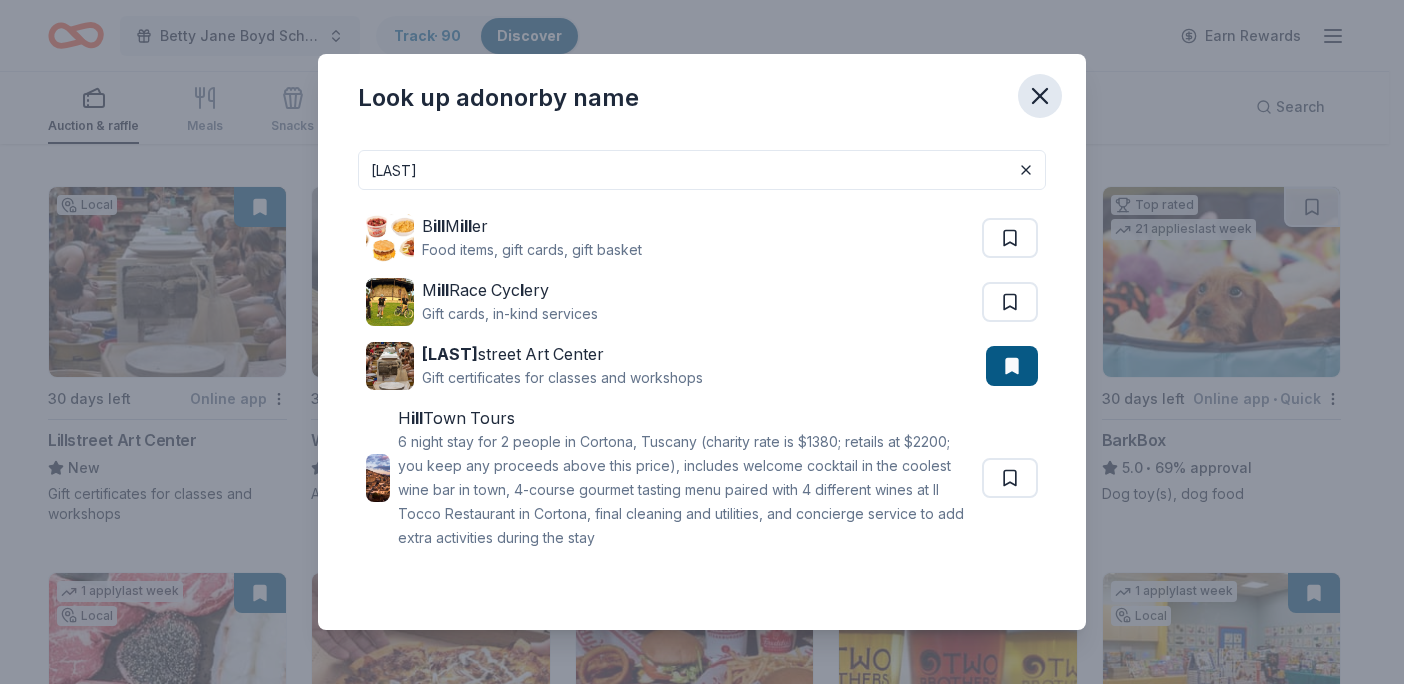 click 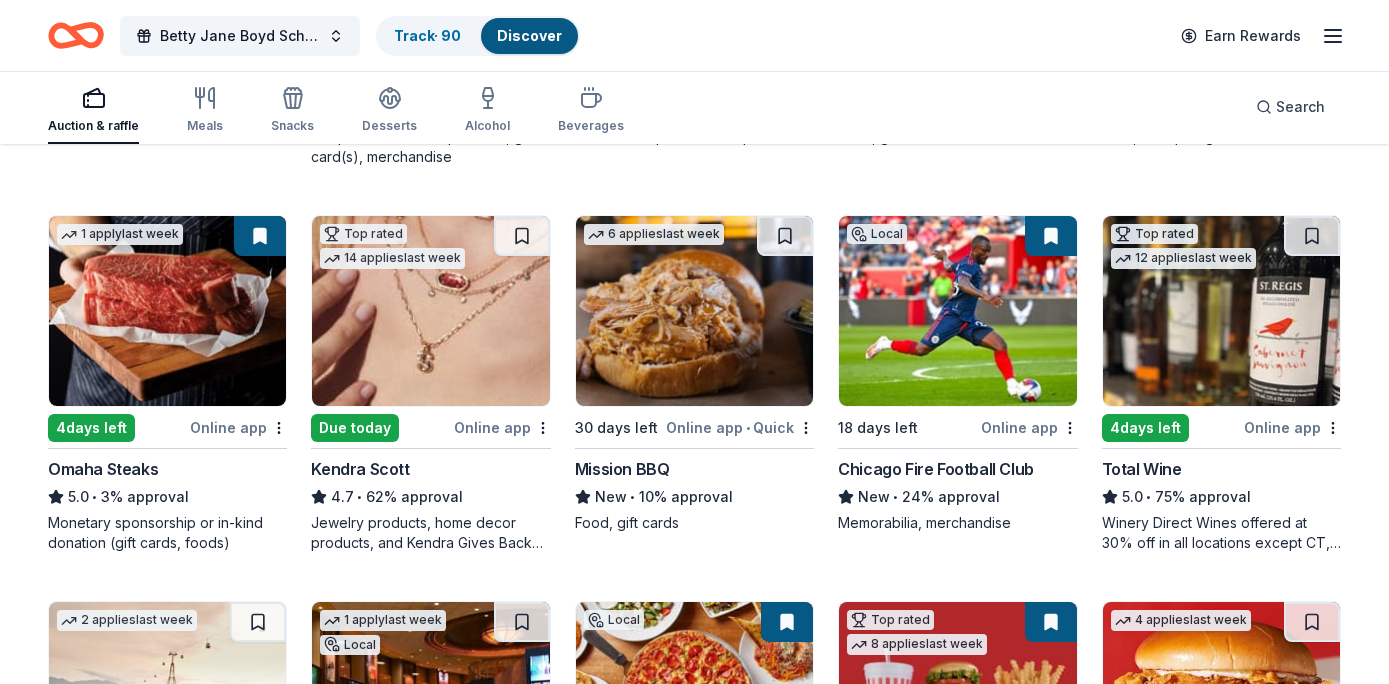 scroll, scrollTop: 520, scrollLeft: 0, axis: vertical 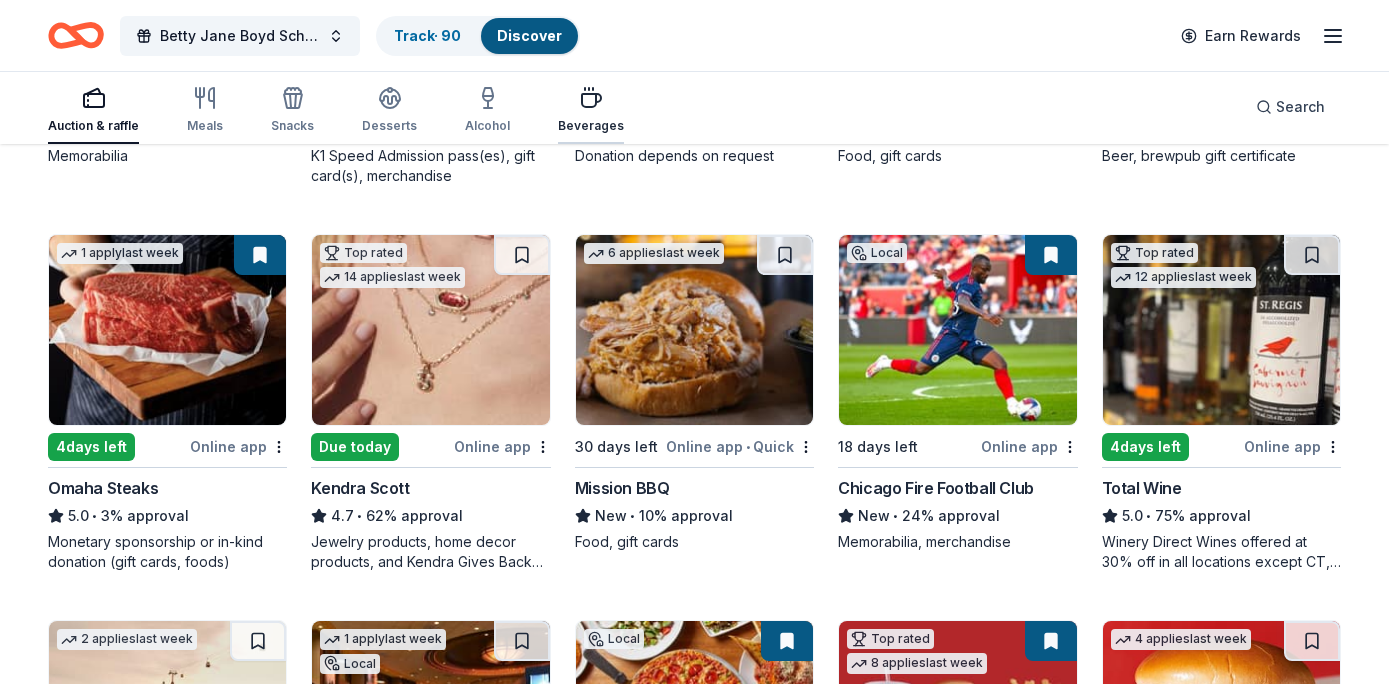 click 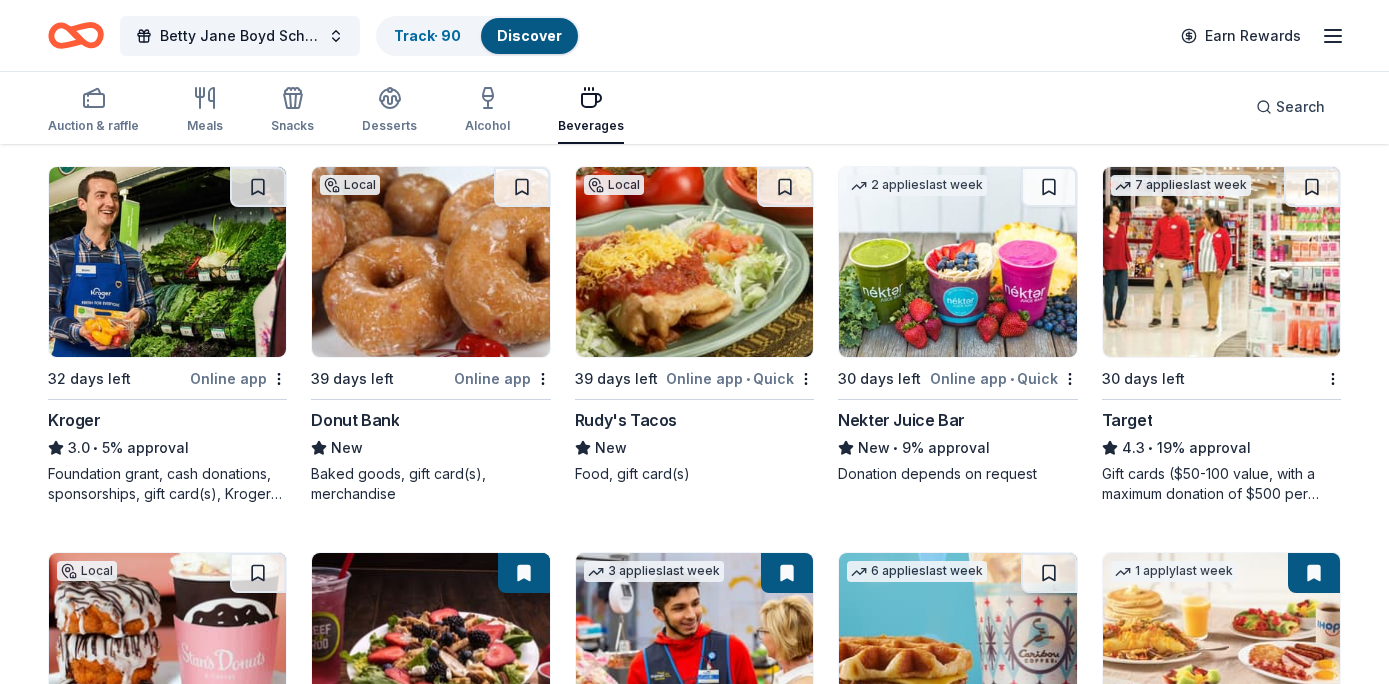 scroll, scrollTop: 962, scrollLeft: 0, axis: vertical 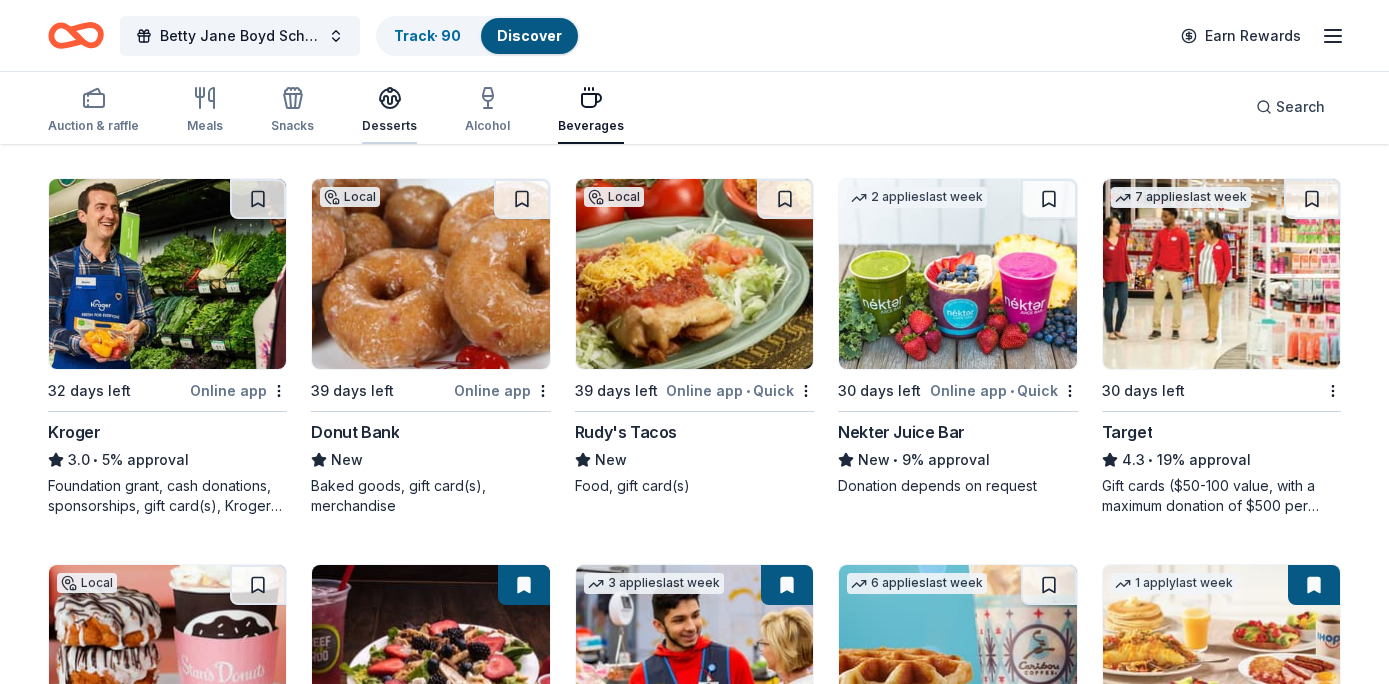 click 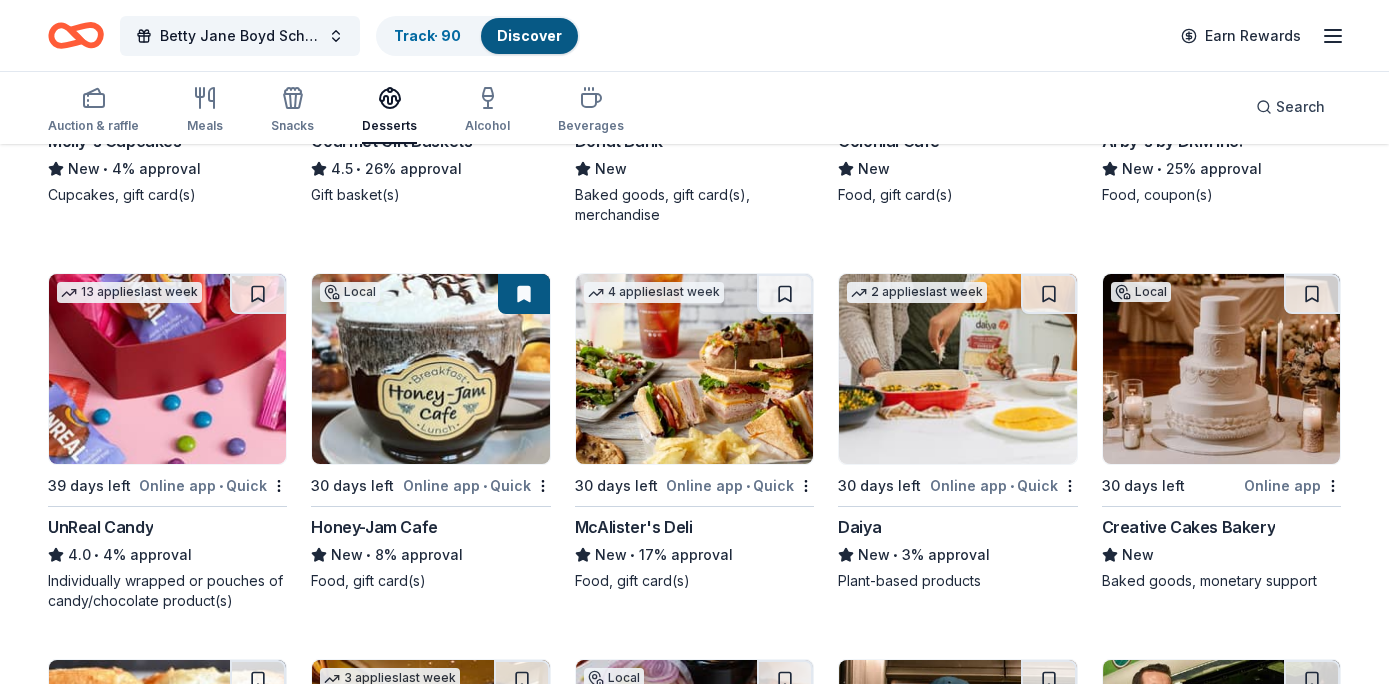 scroll, scrollTop: 870, scrollLeft: 0, axis: vertical 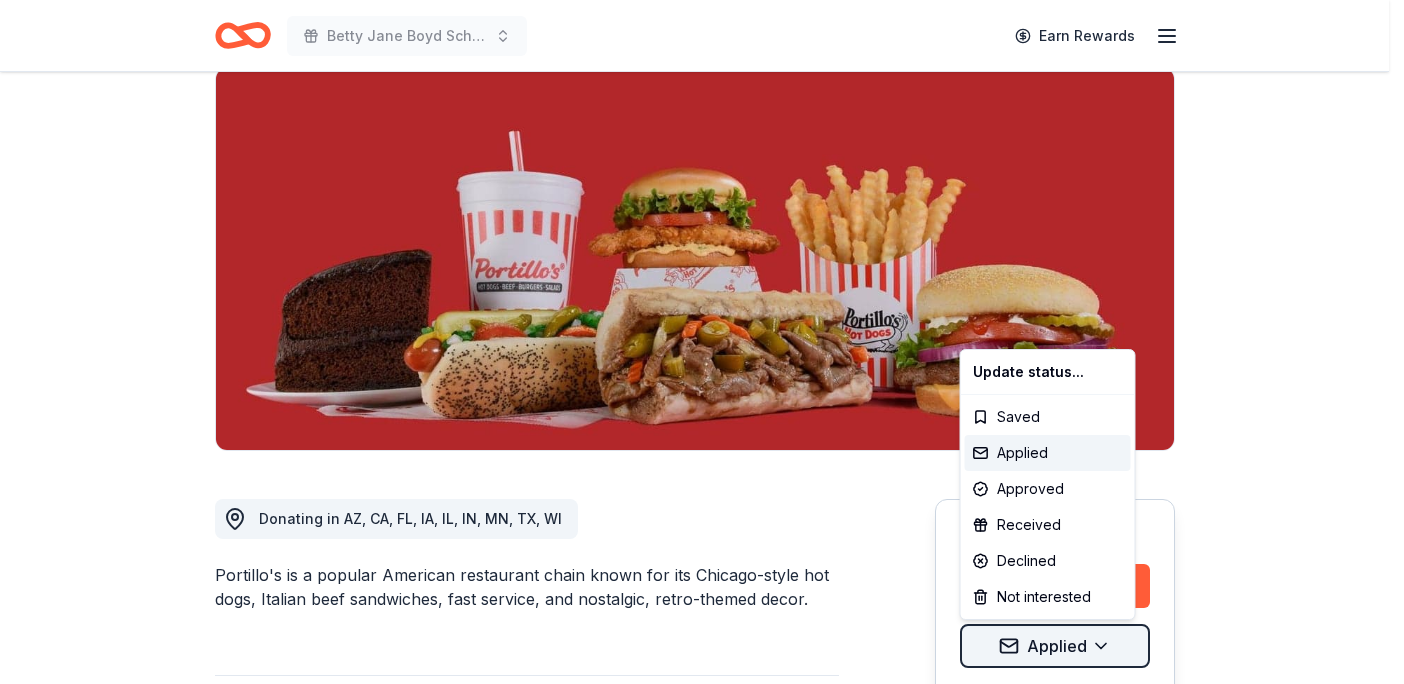 click on "Betty Jane Boyd Scholarship Fundraiser Earn Rewards Due in 46 days Share Portillo's 5.0 • 4  reviews 8   applies  last week 60% approval rate $ 50 donation value Share Donating in AZ, CA, FL, IA, IL, IN, MN, TX, WI Portillo's is a popular American restaurant chain known for its Chicago-style hot dogs, Italian beef sandwiches, fast service, and nostalgic, retro-themed decor. What they donate Food, gift card(s) Meals Auction & raffle Donation is small & easy to send to guests Who they donate to  Preferred 501(c)(3) required Due in 46 days Apply Applied Application takes 10 min Usually responds in  around a week Updated  about 2 months  ago Report a mistake 60% approval rate 60 % approved 13 % declined 27 % no response Portillo's is  a generous donor :  they are likely to respond and approve your request if you fit their criteria. $ 50 donation value (average) 89% 7% 3% <1% $0 → $100 $100 → $200 $200 → $300 $300 → $400 Portillo's's donation is  consistent :  5.0 • 4  reviews Balanced Life Org. Inc. 4" at bounding box center [702, 185] 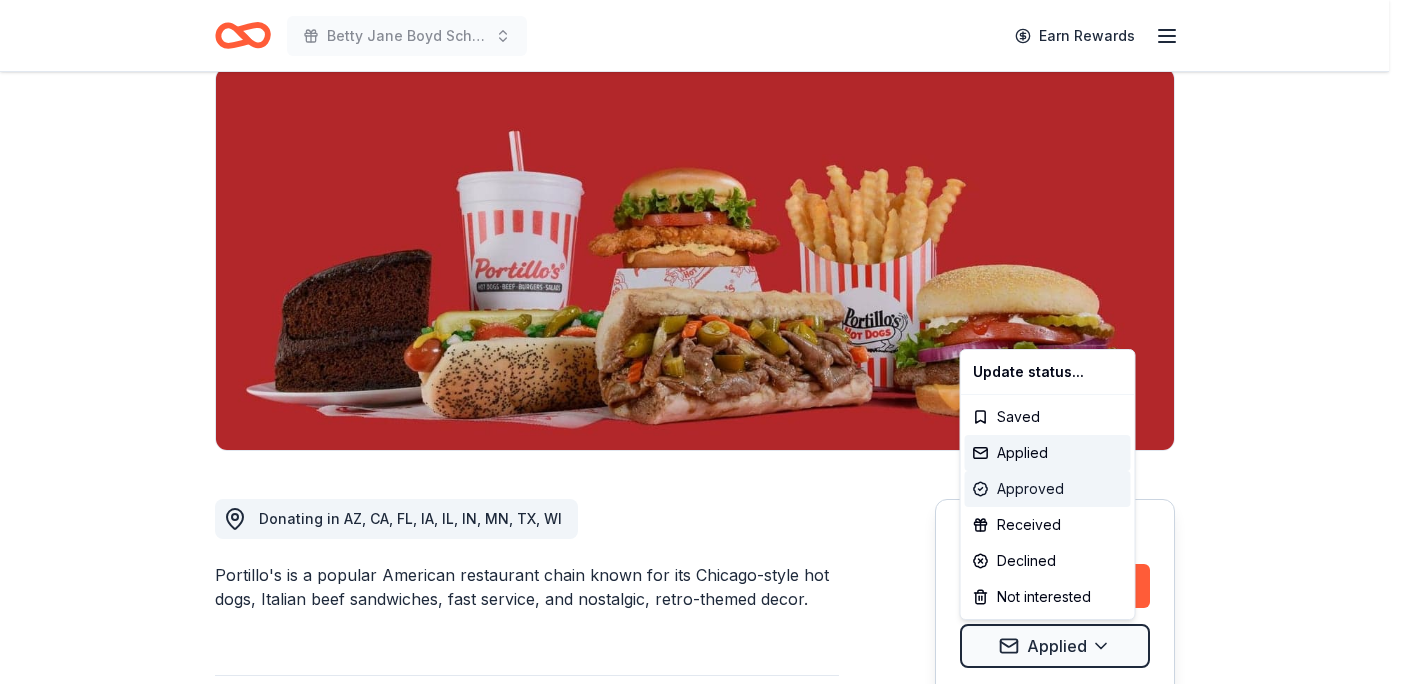 click on "Approved" at bounding box center (1048, 489) 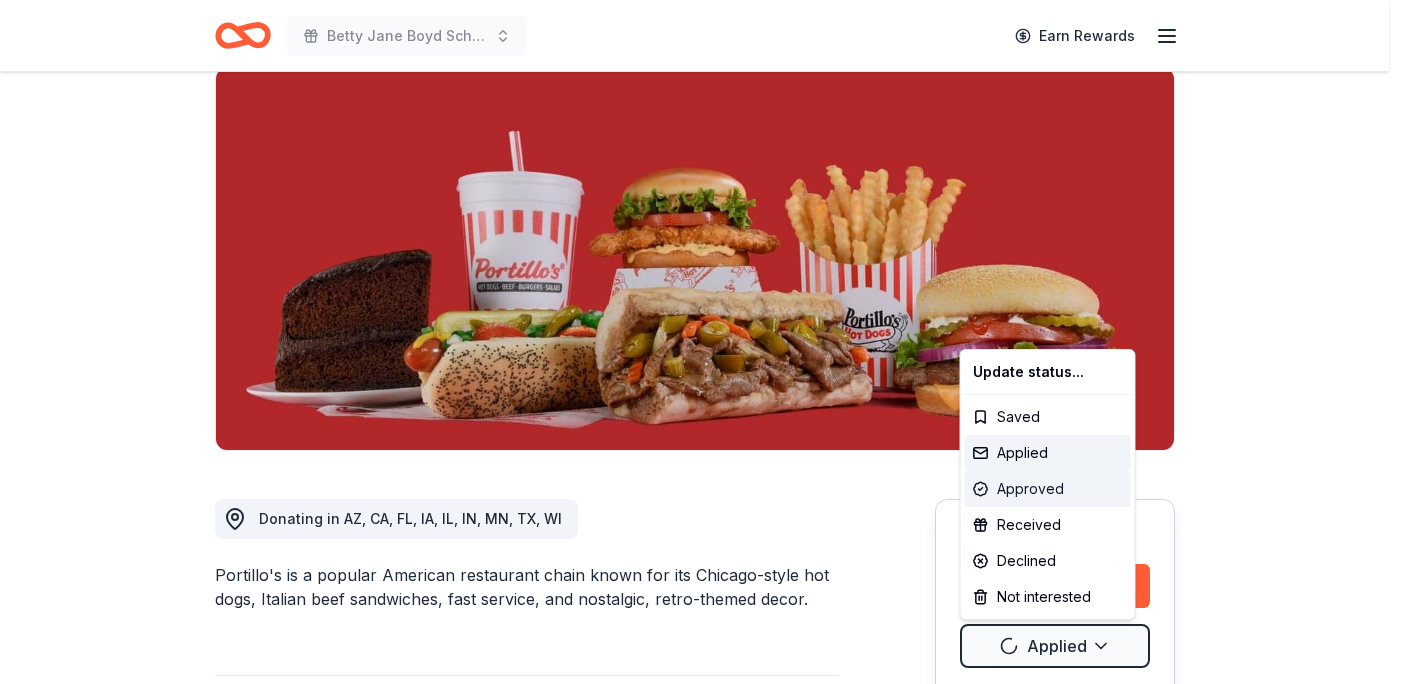 scroll, scrollTop: 0, scrollLeft: 0, axis: both 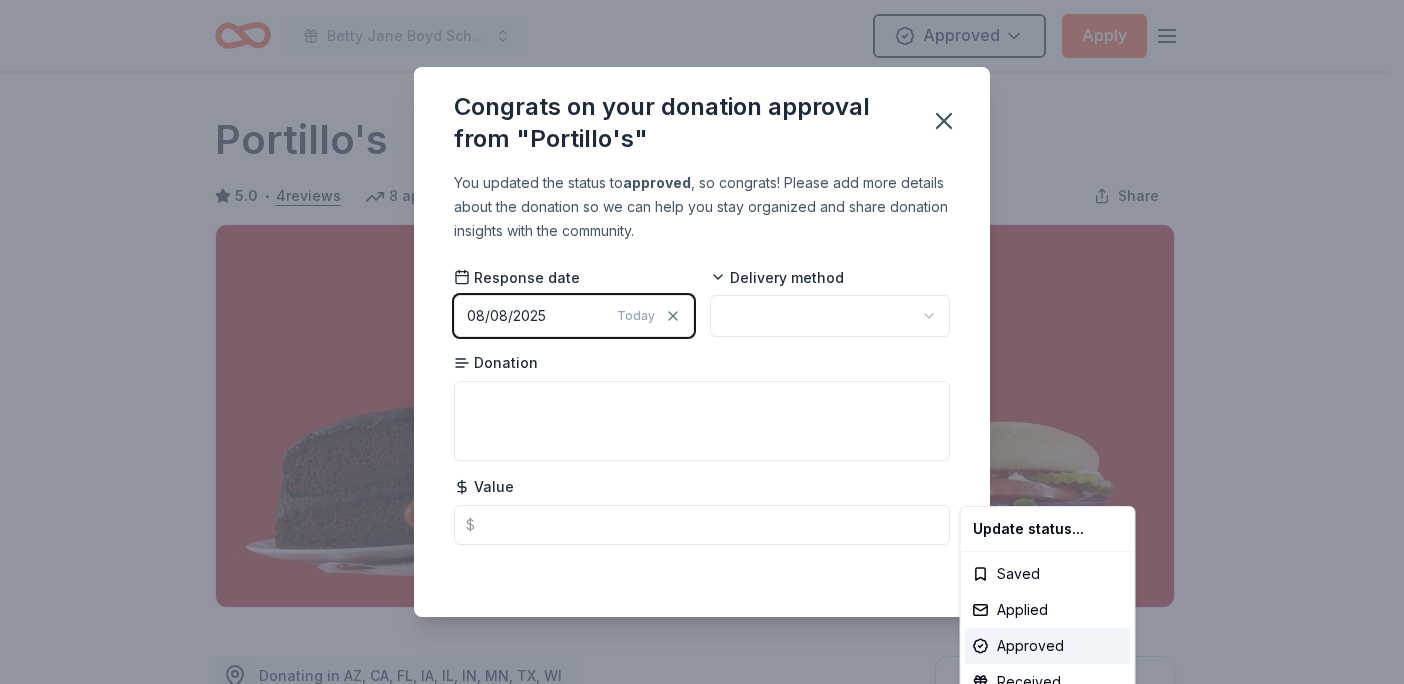 click on "Betty Jane Boyd Scholarship Fundraiser Approved Apply Due in 46 days Share Portillo's 5.0 • 4  reviews 8   applies  last week 60% approval rate $ 50 donation value Share Donating in AZ, CA, FL, IA, IL, IN, MN, TX, WI Portillo's is a popular American restaurant chain known for its Chicago-style hot dogs, Italian beef sandwiches, fast service, and nostalgic, retro-themed decor. What they donate Food, gift card(s) Meals Auction & raffle Donation is small & easy to send to guests Who they donate to  Preferred 501(c)(3) required Due in 46 days Apply Approved Application takes 10 min Usually responds in  around a week Updated  about 2 months  ago Report a mistake 60% approval rate 60 % approved 13 % declined 27 % no response Portillo's is  a generous donor :  they are likely to respond and approve your request if you fit their criteria. $ 50 donation value (average) 89% 7% 3% <1% $0 → $100 $100 → $200 $200 → $300 $300 → $400 Portillo's's donation is  consistent :  5.0 • 4  reviews May 2025 • Approved" at bounding box center (702, 342) 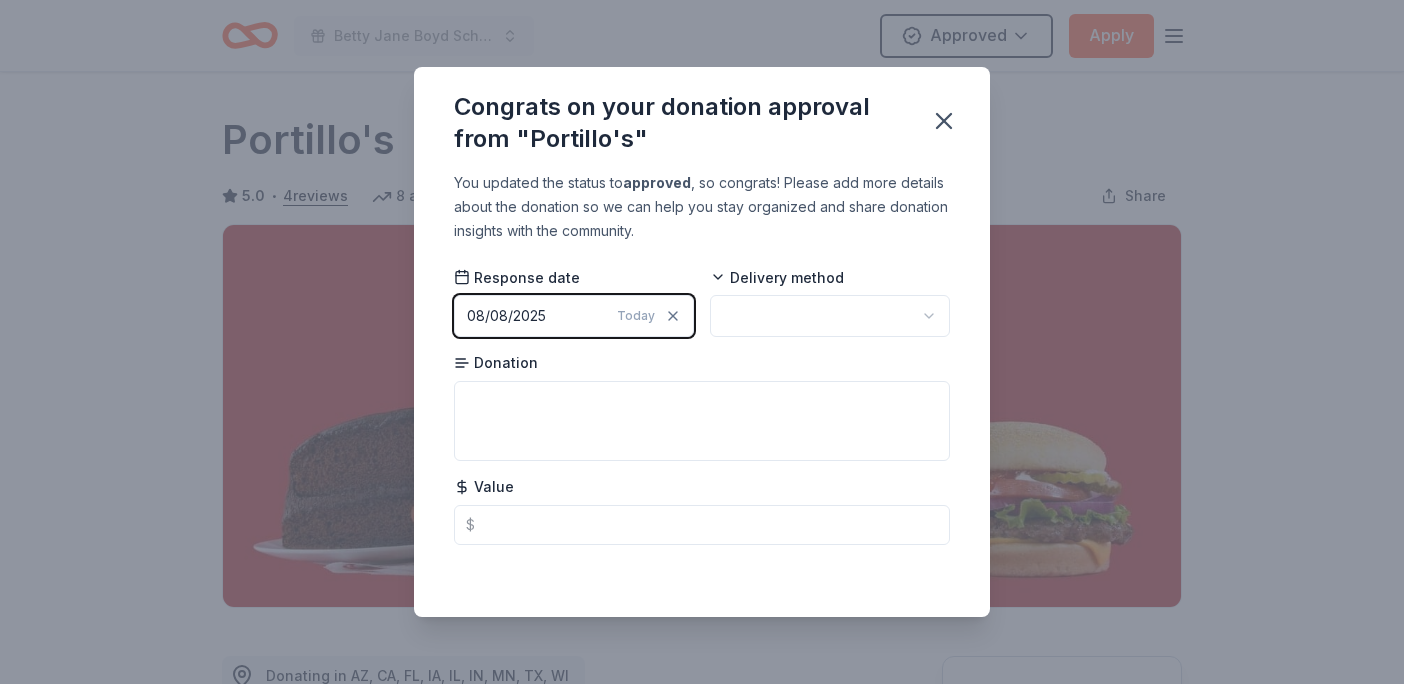 scroll, scrollTop: 461, scrollLeft: 0, axis: vertical 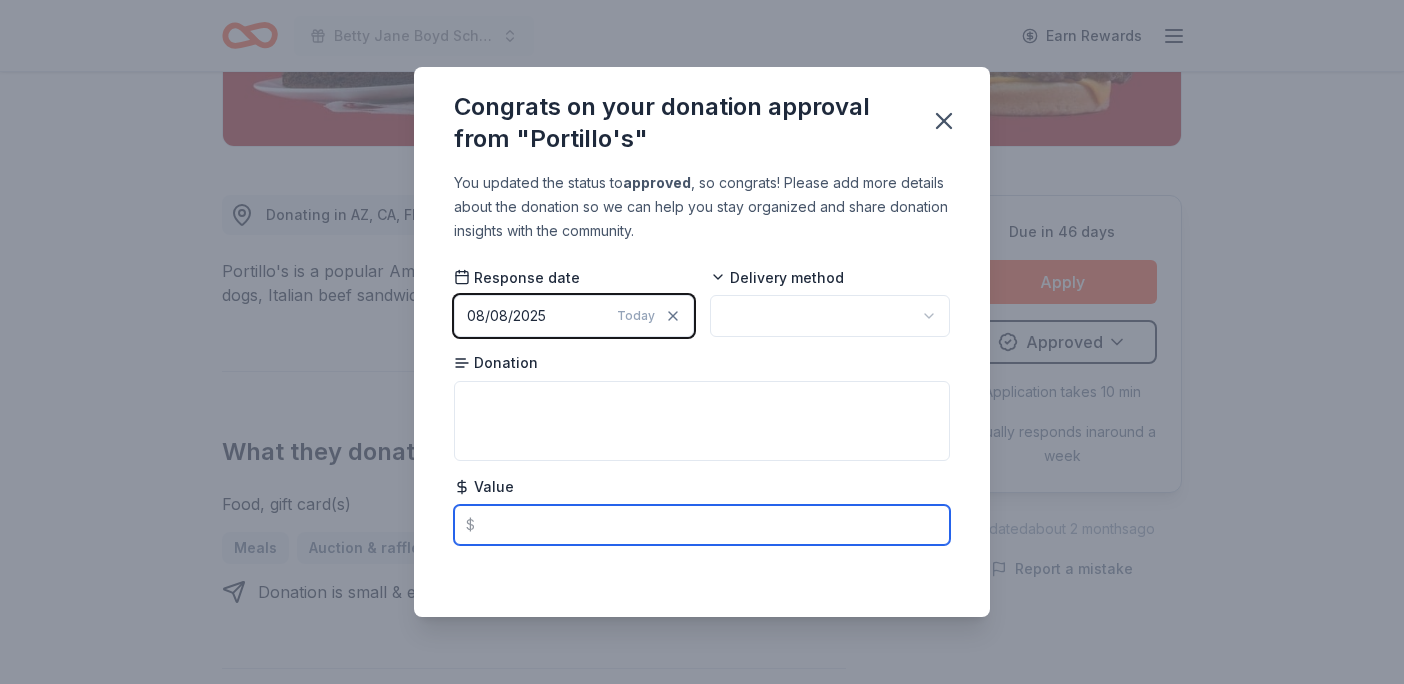 click at bounding box center [702, 525] 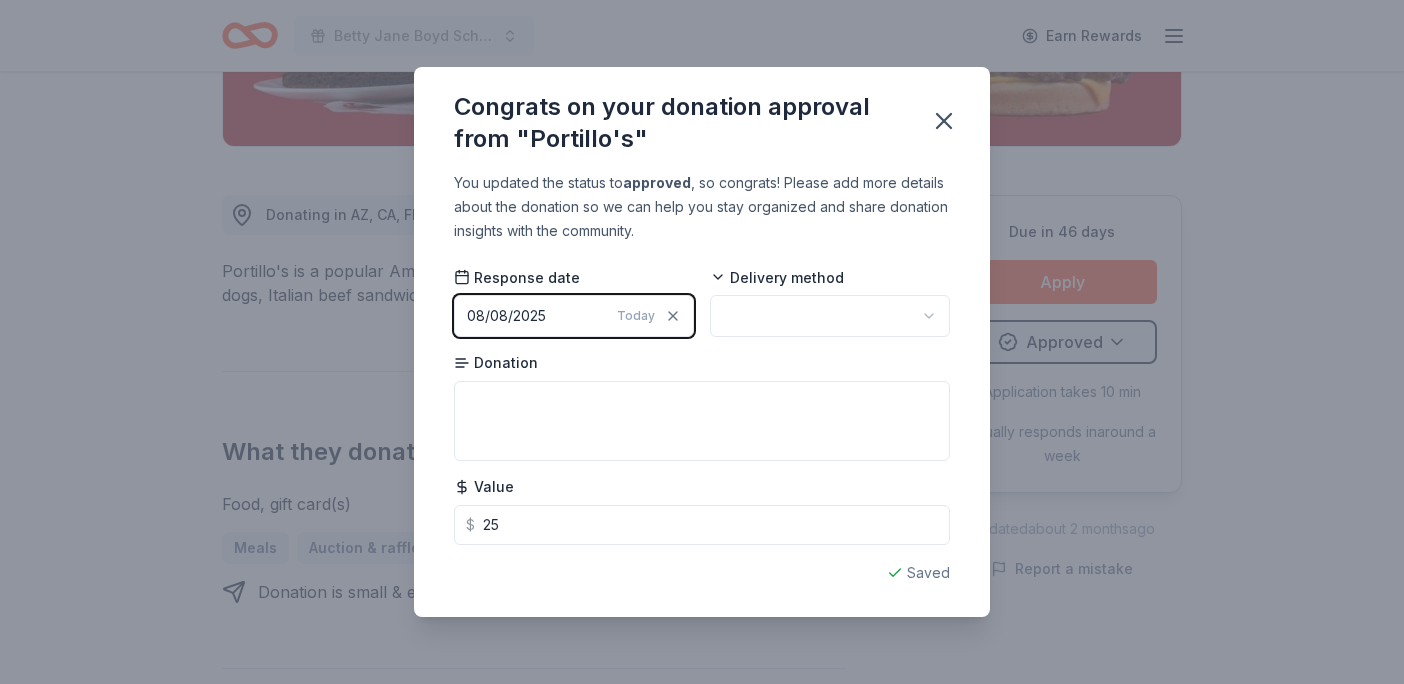 type on "25.00" 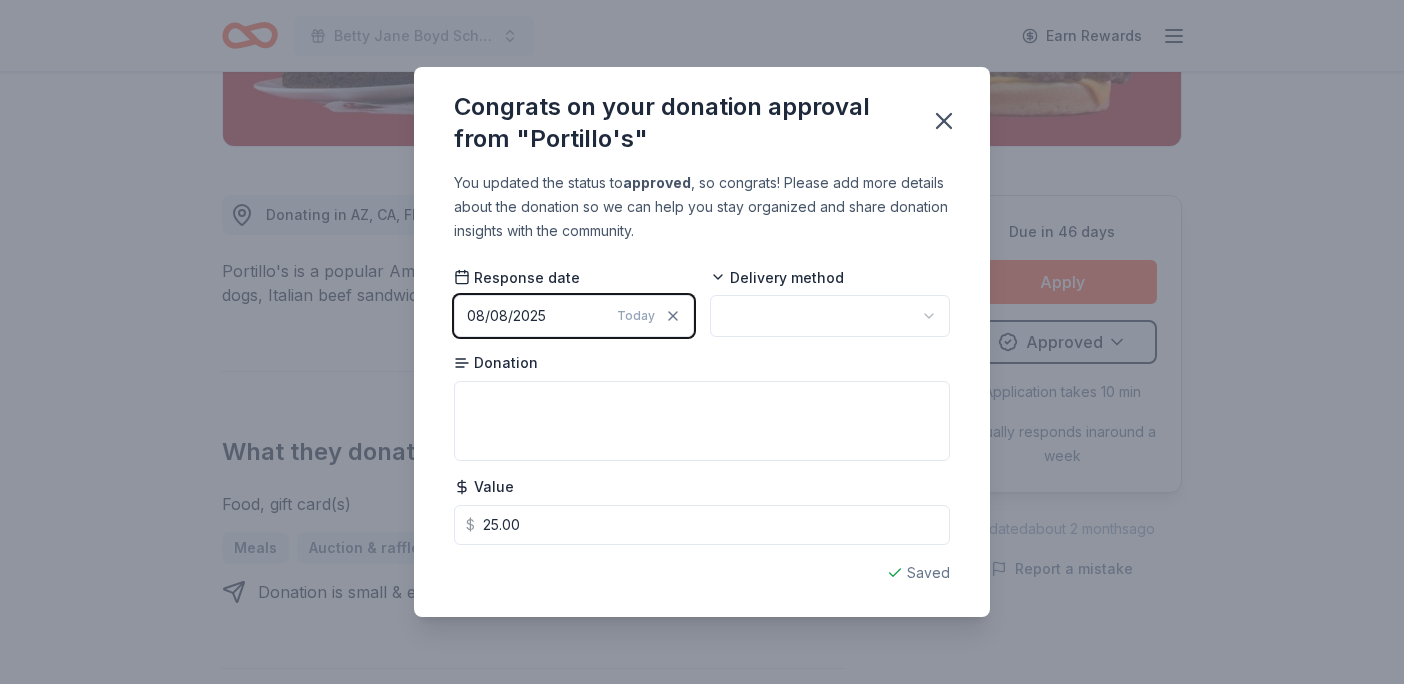 click on "Delivery method" at bounding box center (830, 302) 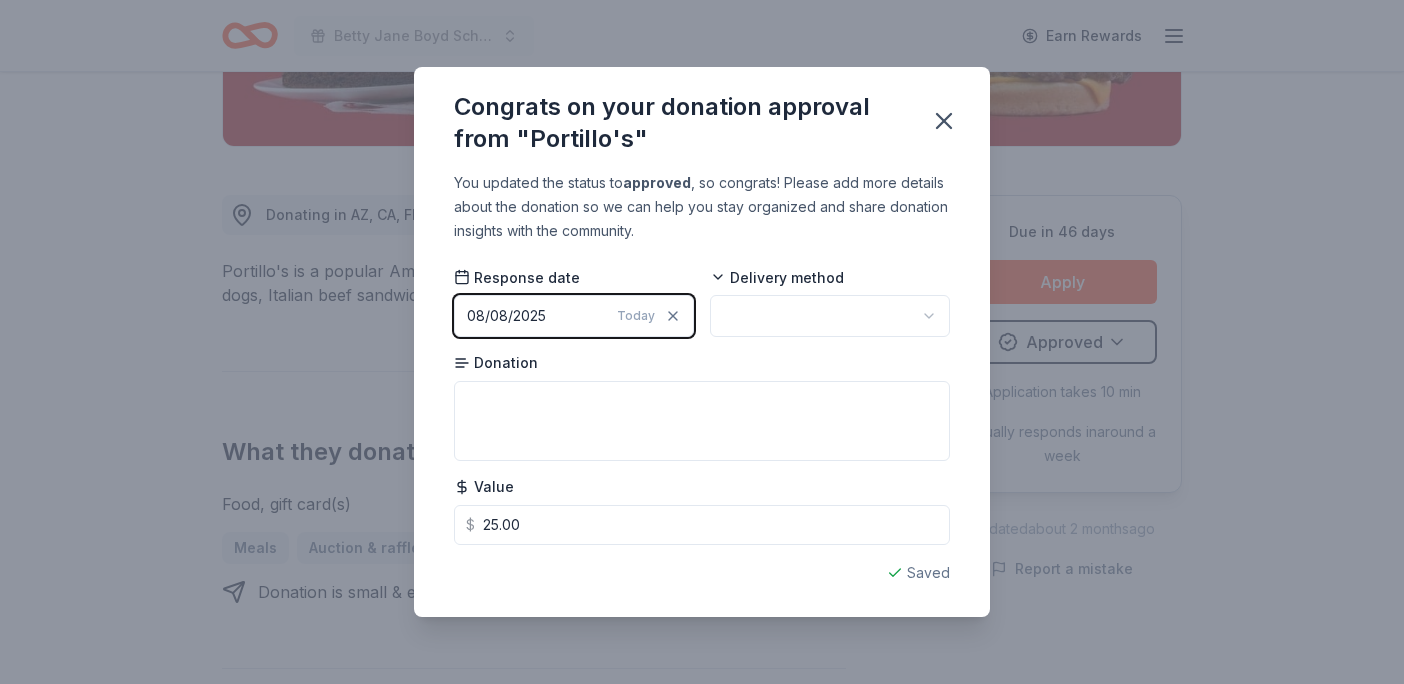 scroll, scrollTop: 0, scrollLeft: 0, axis: both 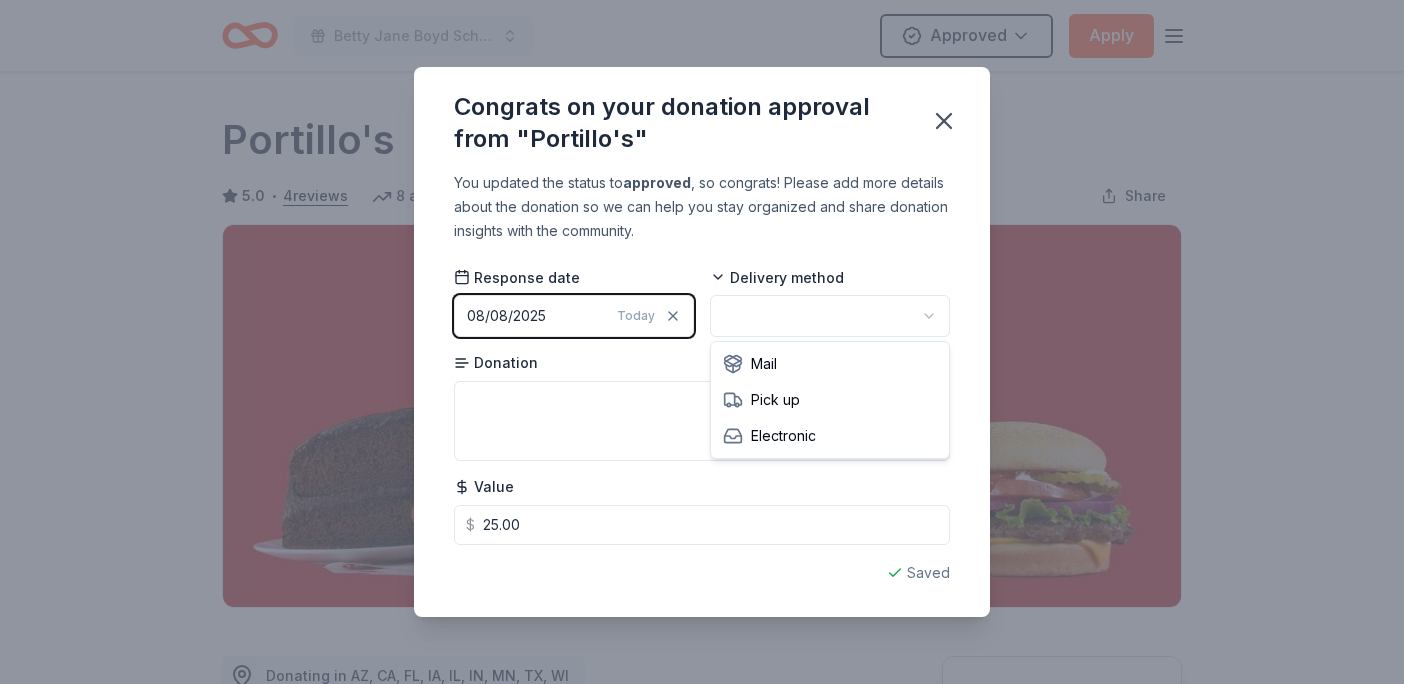 click on "Betty Jane Boyd Scholarship Fundraiser Approved Apply Due in 46 days Share Portillo's 5.0 • 4  reviews 8   applies  last week 60% approval rate $ 50 donation value Share Donating in AZ, CA, FL, IA, IL, IN, MN, TX, WI Portillo's is a popular American restaurant chain known for its Chicago-style hot dogs, Italian beef sandwiches, fast service, and nostalgic, retro-themed decor. What they donate Food, gift card(s) Meals Auction & raffle Donation is small & easy to send to guests Who they donate to  Preferred 501(c)(3) required Due in 46 days Apply Approved Application takes 10 min Usually responds in  around a week Updated  about 2 months  ago Report a mistake 60% approval rate 60 % approved 13 % declined 27 % no response Portillo's is  a generous donor :  they are likely to respond and approve your request if you fit their criteria. $ 50 donation value (average) 89% 7% 3% <1% $0 → $100 $100 → $200 $200 → $300 $300 → $400 Portillo's's donation is  consistent :  5.0 • 4  reviews May 2025 • Approved" at bounding box center [702, 342] 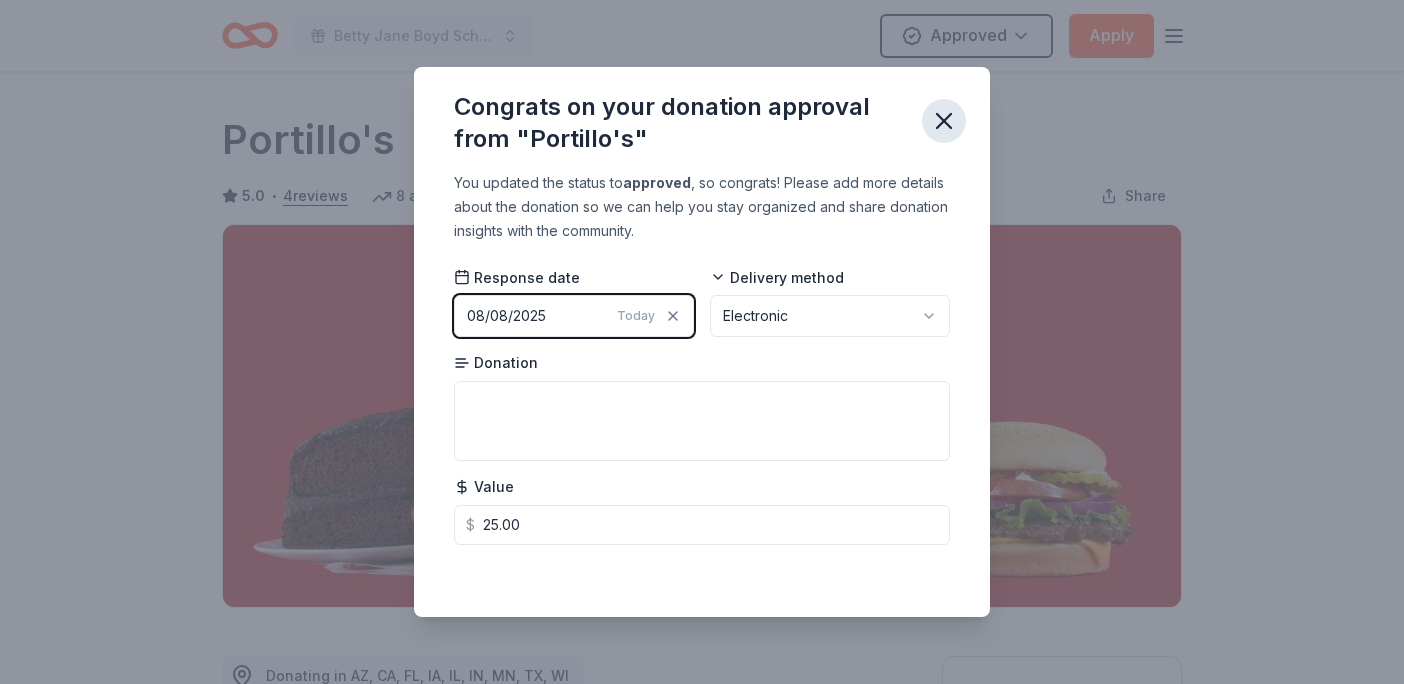 click 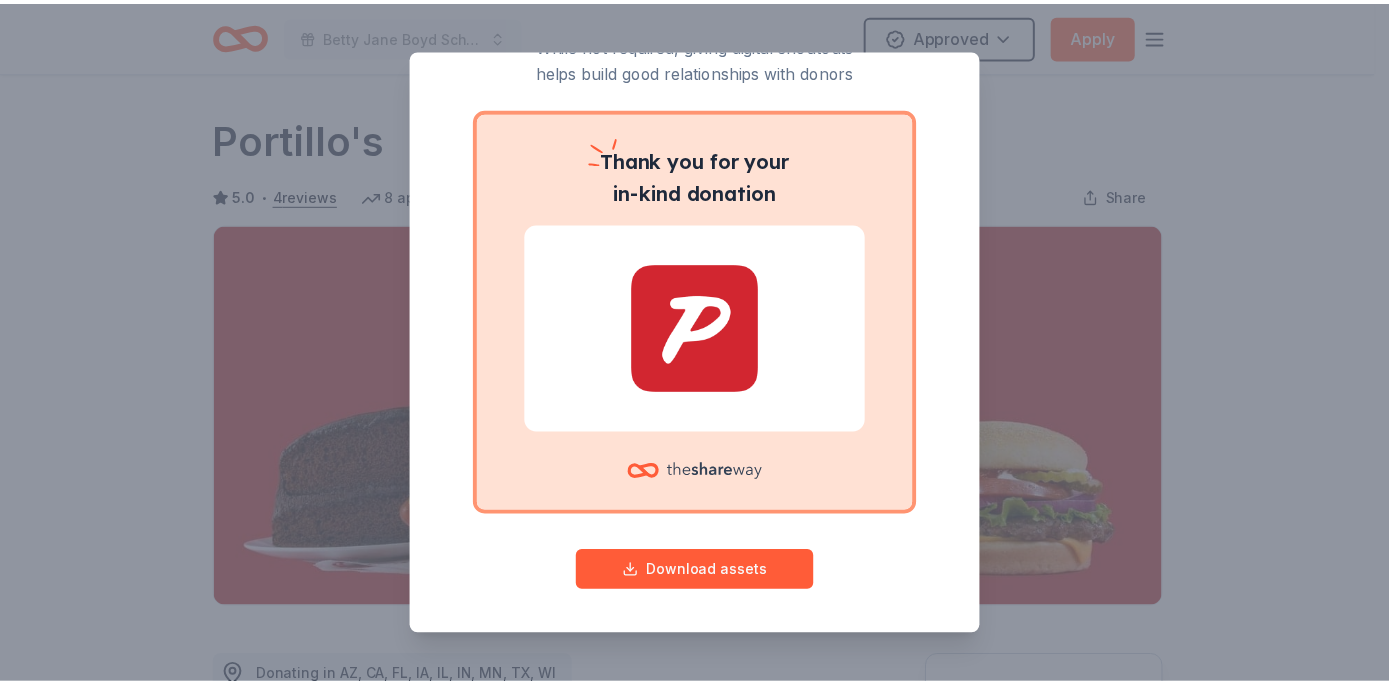 scroll, scrollTop: 0, scrollLeft: 0, axis: both 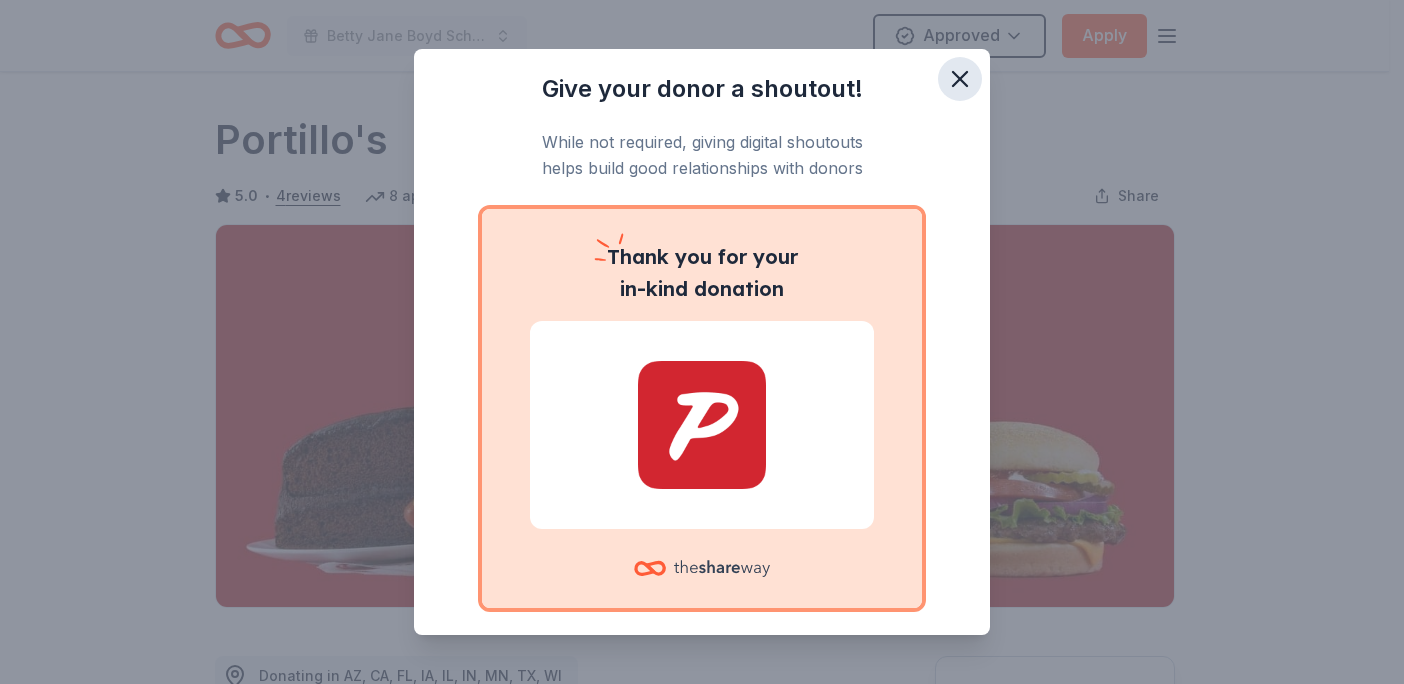 click 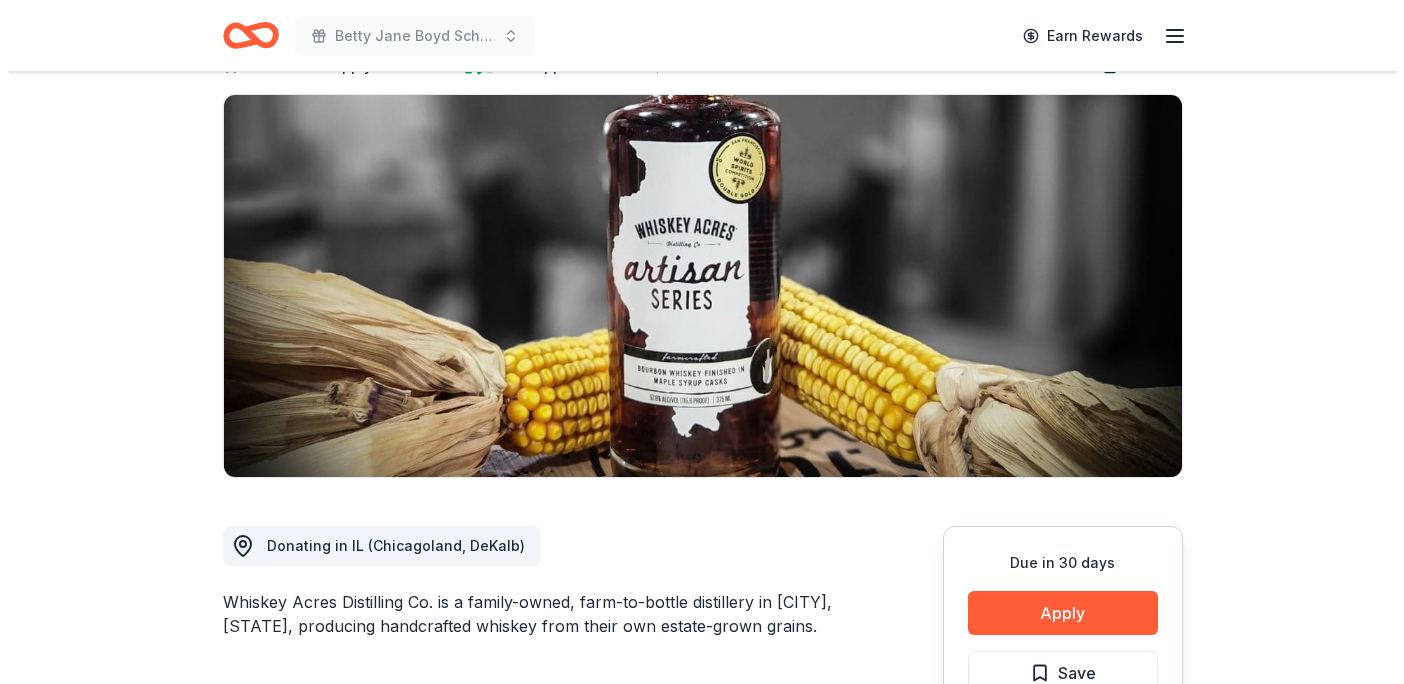 scroll, scrollTop: 260, scrollLeft: 0, axis: vertical 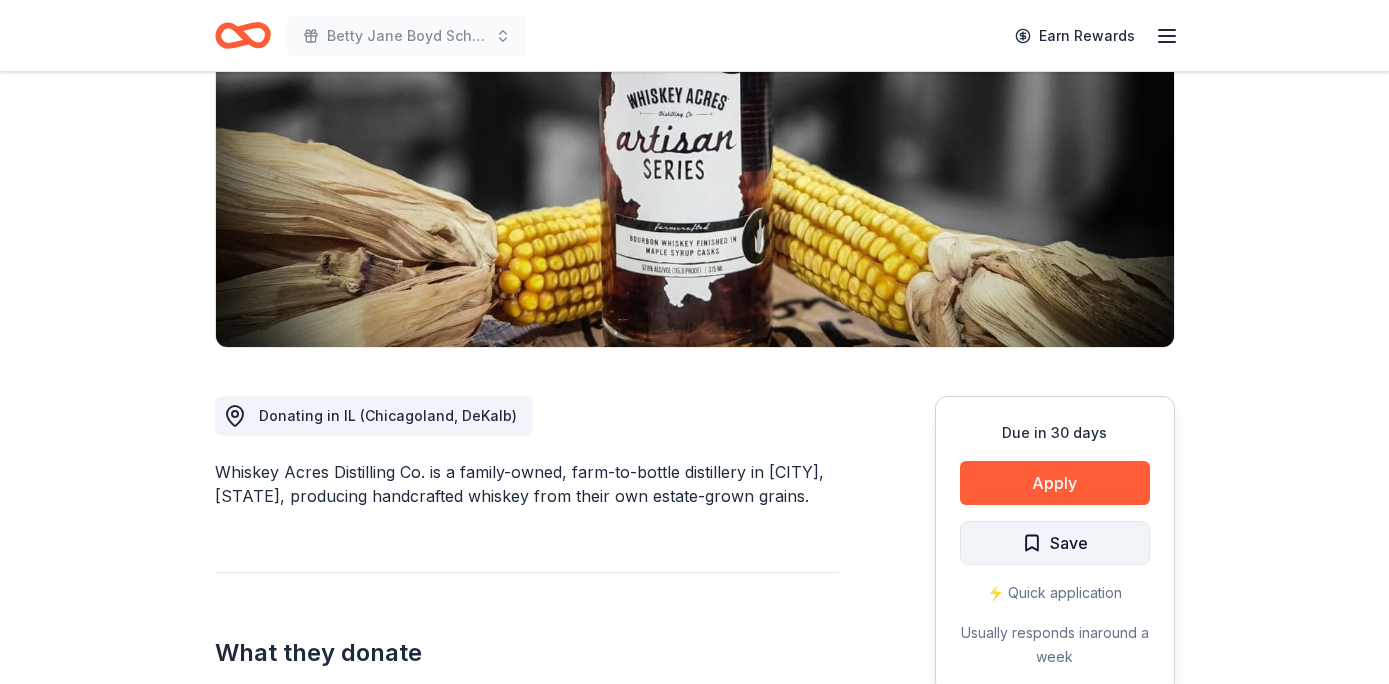 click on "Save" at bounding box center (1069, 543) 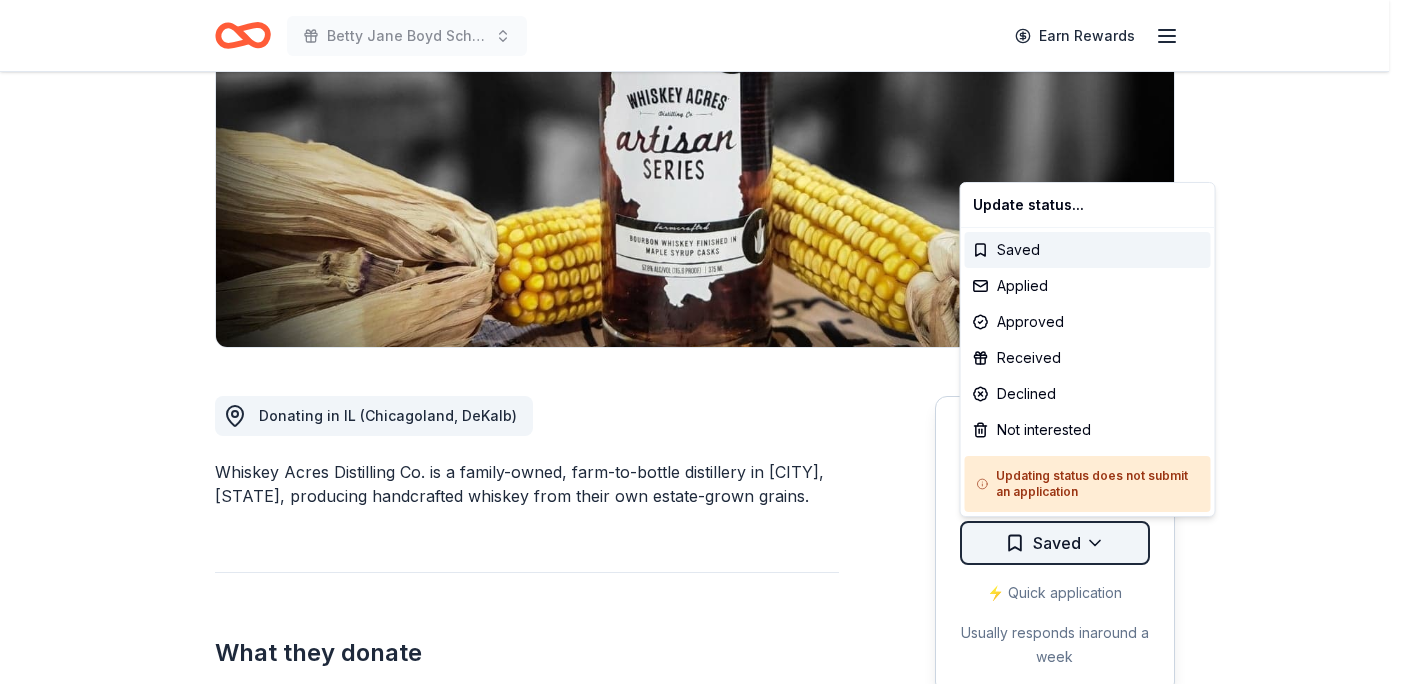 click on "Whiskey Acres Distilling Co. is a family-owned, farm-to-bottle distillery in [CITY], [STATE], producing handcrafted whiskey from their own estate-grown grains. What they donate Alcoholic beverage(s), gift card(s) Alcohol Auction & raffle Who they donate to Whiskey Acres Distilling Co. hasn't listed any preferences or eligibility criteria. Due in 30 days Apply Saved ⚡️ Quick application Usually responds in around a week Updated about 2 months ago Report a mistake 43% approval rate 43 % approved 6 % declined 51 % no response Whiskey Acres Distilling Co. is a generous donor : they are likely to respond and approve your request if you fit their criteria. $ 80 donation value (average) <1% 64% 36% <1% $0 → $50 $50 → $100 $100 → $150 $150 → $200 Whiskey Acres Distilling Co.'s donation is :" at bounding box center [702, 82] 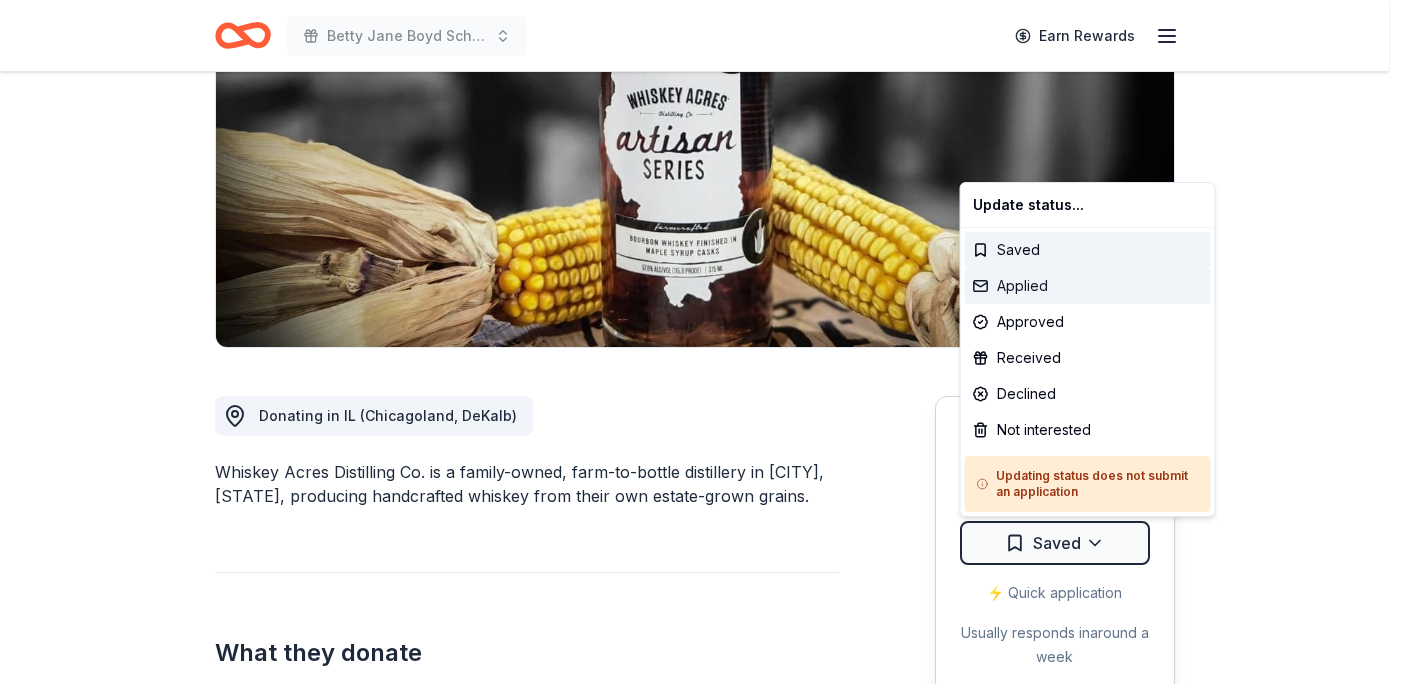 click on "Applied" at bounding box center (1088, 286) 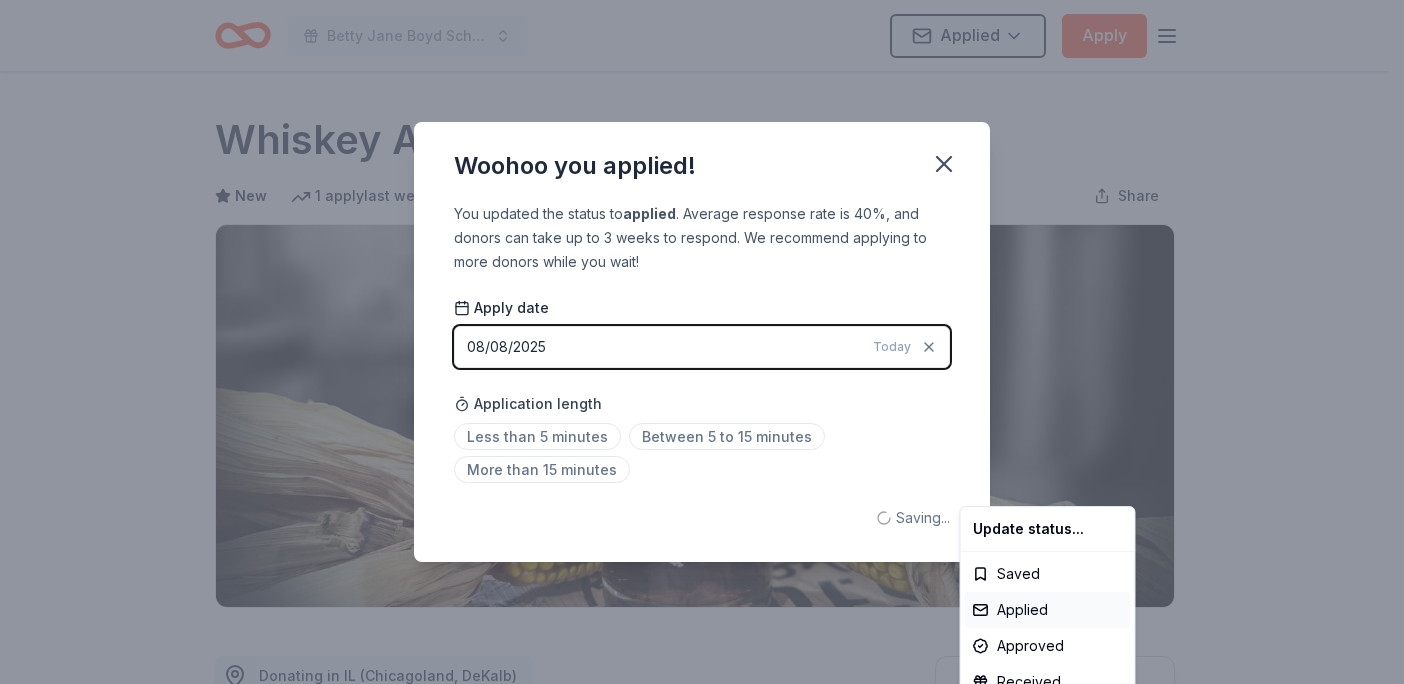 scroll, scrollTop: 0, scrollLeft: 0, axis: both 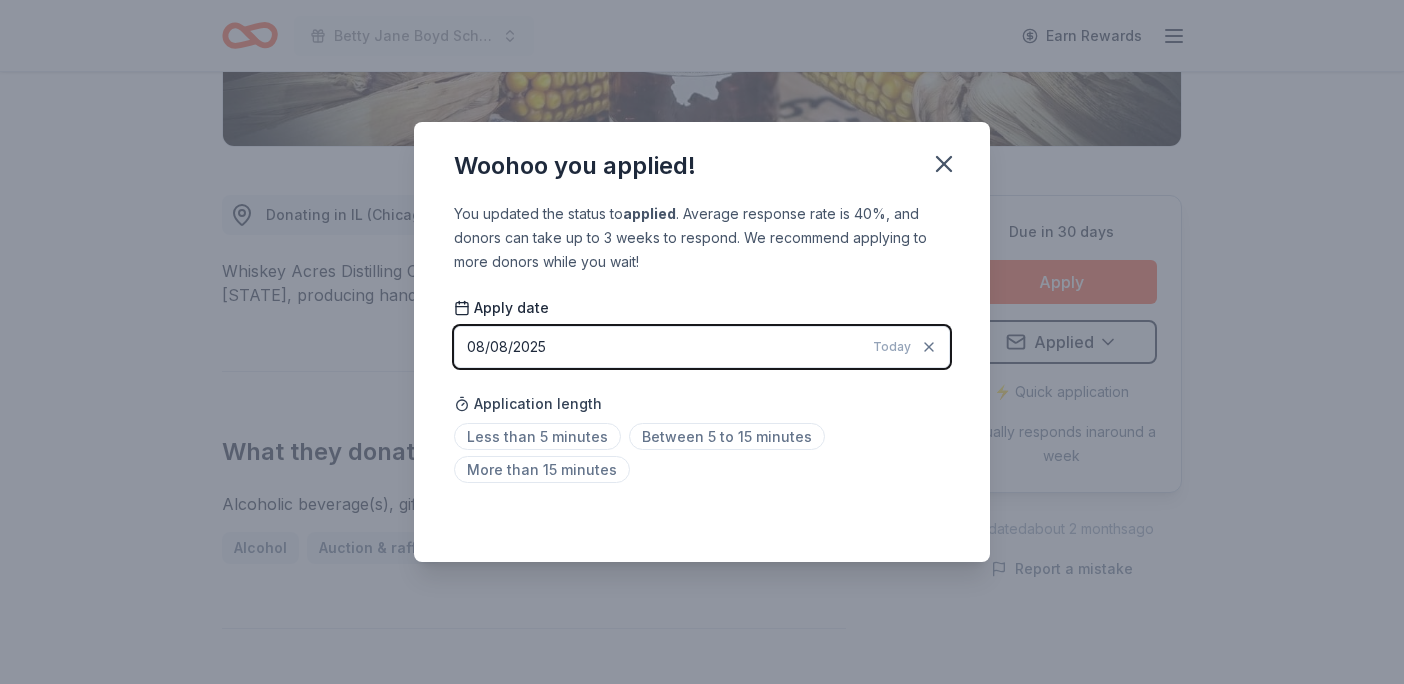 click on "Whiskey Acres Distilling Co. is a family-owned, farm-to-bottle distillery in [CITY], [STATE], producing handcrafted whiskey from their own estate-grown grains. What they donate Alcoholic beverage(s), gift card(s) Alcohol Auction & raffle Who they donate to Whiskey Acres Distilling Co. hasn't listed any preferences or eligibility criteria. Due in 30 days Apply Applied ⚡️ Quick application Usually responds in around a week Updated about 2 months ago Report a mistake 43% approval rate 43 % approved 6 % declined 51 % no response Whiskey Acres Distilling Co. is a generous donor : they are likely to respond and approve your request if you fit their criteria. $ 80 donation value (average) <1% 64% 36% <1% $0 → $50 $50 → $100 $100 → $150 $150 → $200 Whiskey Acres Distilling Co.'s donation is" at bounding box center (702, -119) 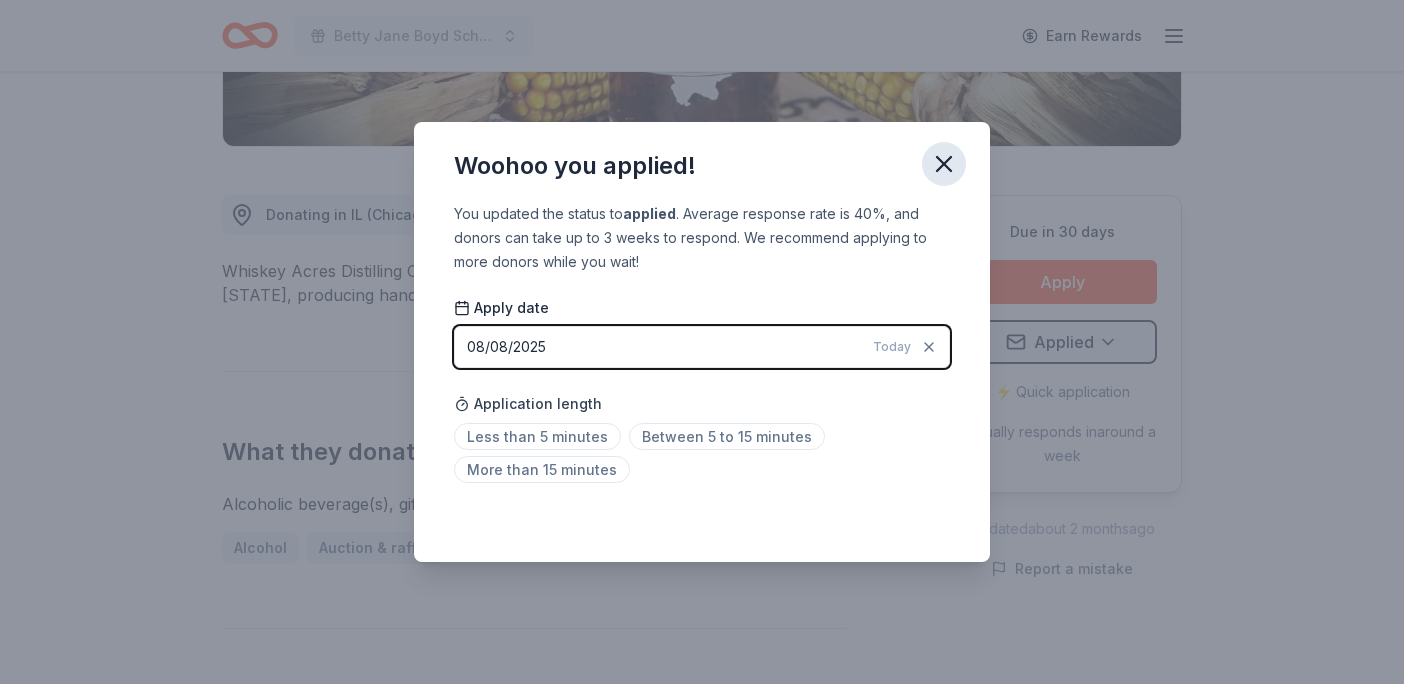 click 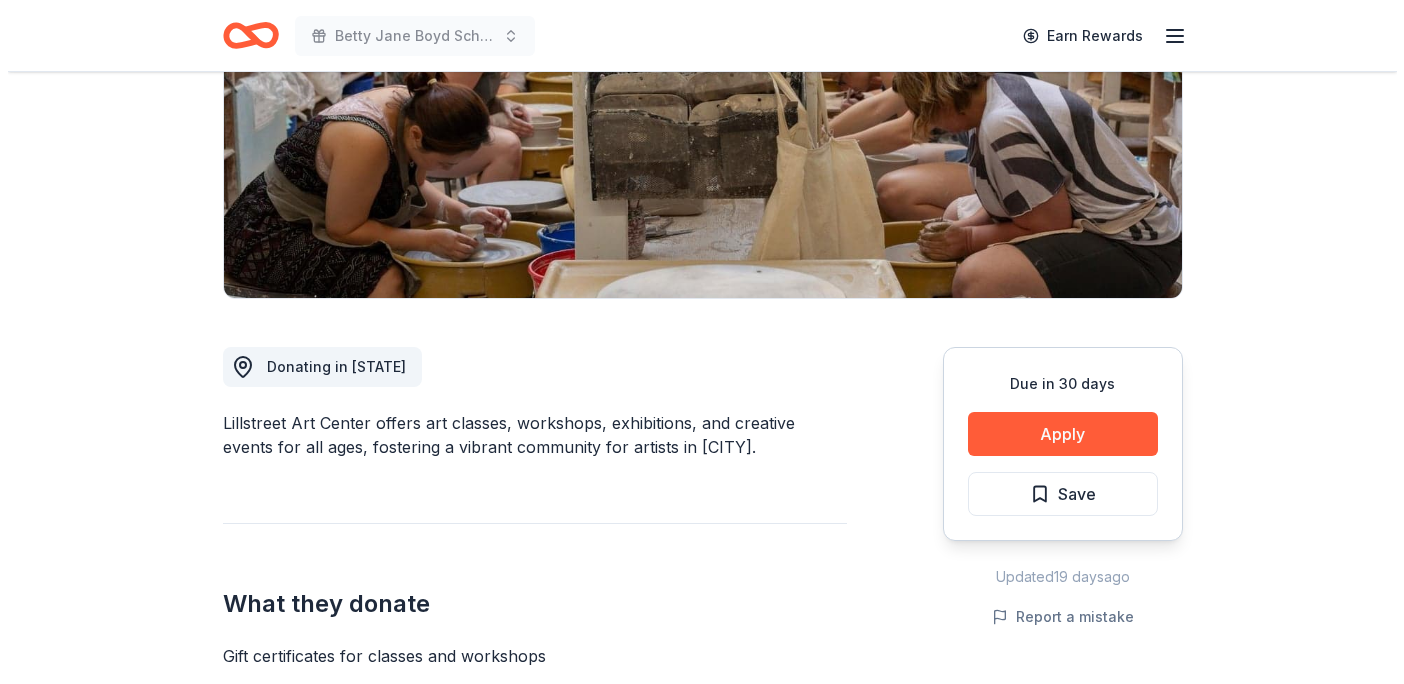 scroll, scrollTop: 501, scrollLeft: 0, axis: vertical 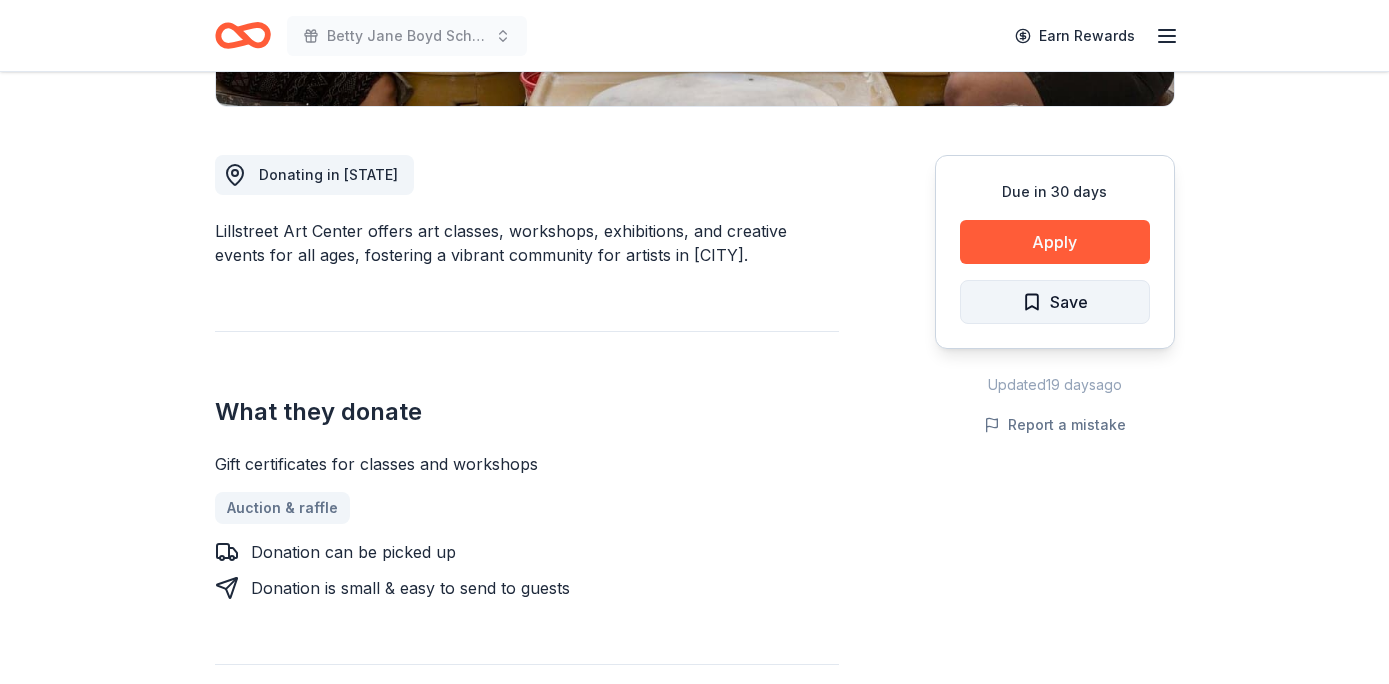 click on "Save" at bounding box center (1069, 302) 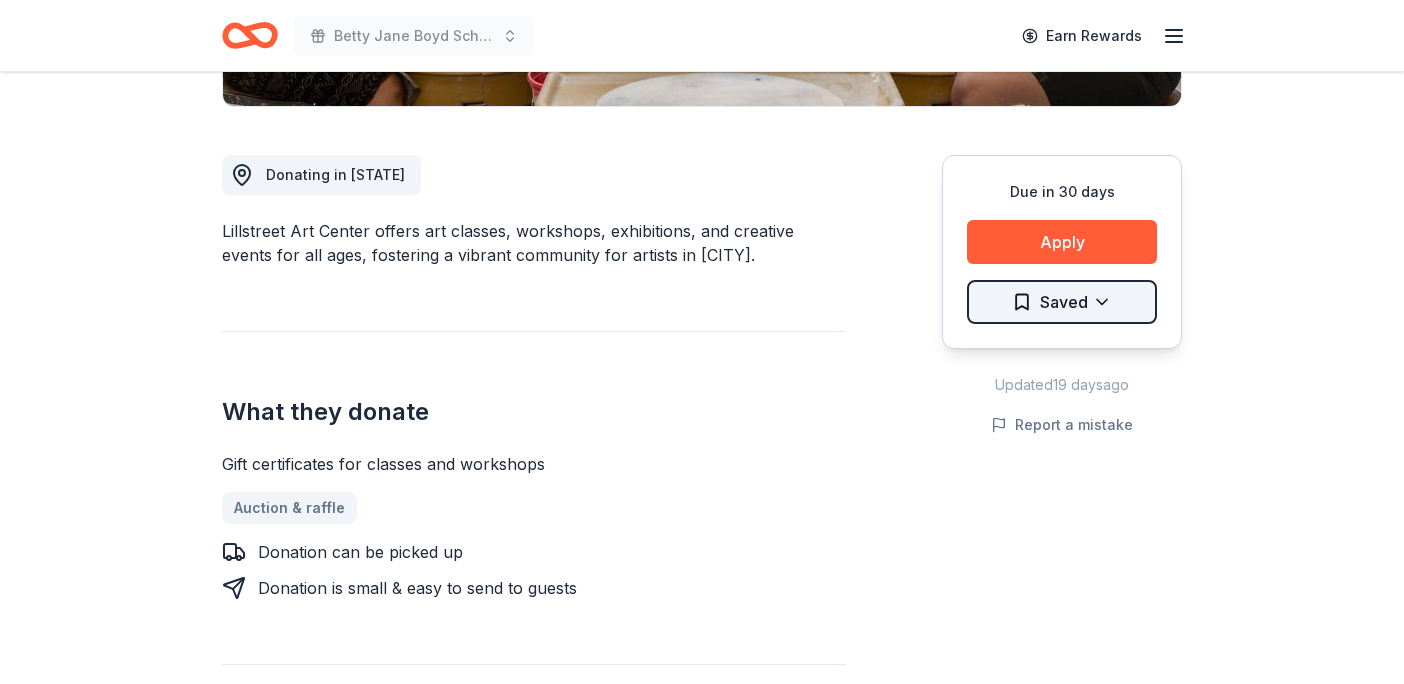 click on "Betty Jane Boyd Scholarship Fundraiser Earn Rewards Due in 30 days Share Lillstreet Art Center New Share Donating in IL (Chicago) Lillstreet Art Center offers art classes, workshops, exhibitions, and creative events for all ages, fostering a vibrant community for artists in Chicago. What they donate Gift certificates for classes and workshops Auction & raffle Donation can be picked up Donation is small & easy to send to guests Who they donate to  Preferred Supports small arts organizations, social service agencies, after-school programs, schools, libraries, advocacy groups for social equity and justice, and programs for under-serviced communities Art & Culture Education Poverty & Hunger Social Justice 501(c)(3) preferred We ' re collecting data on   approval rate ; check back soon. We ' re collecting data on   donation value ; check back soon. Due in 30 days Apply Saved Updated  19 days  ago Report a mistake New Be the first to review this company! Leave a review Similar donors Top rated 21   applies BarkBox" at bounding box center (702, -159) 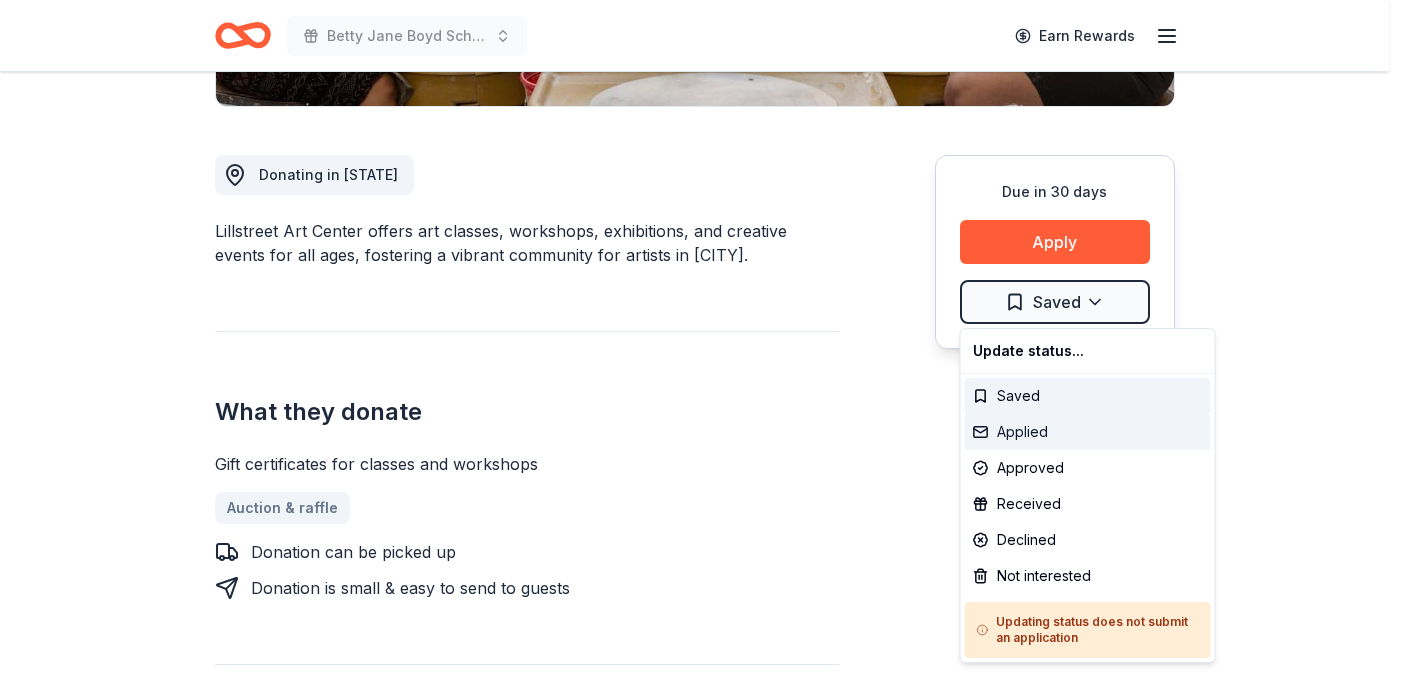 click on "Applied" at bounding box center (1088, 432) 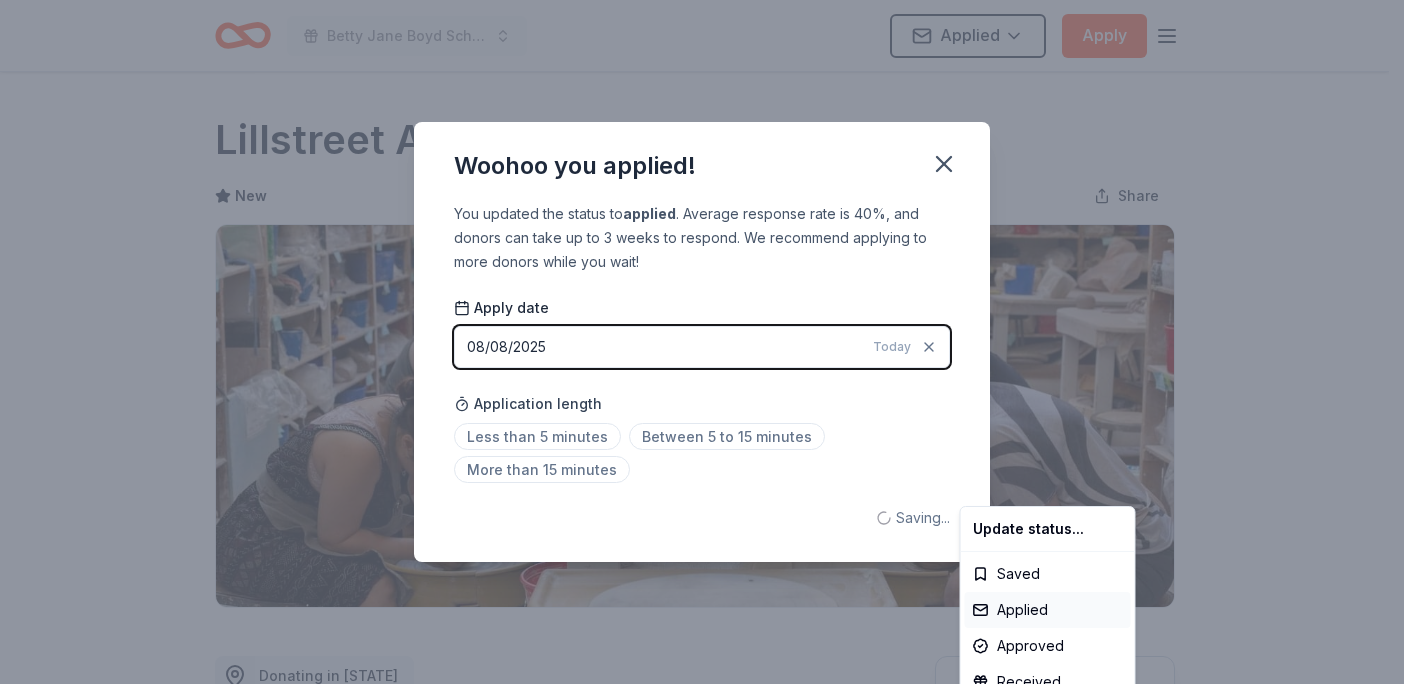 scroll, scrollTop: 0, scrollLeft: 0, axis: both 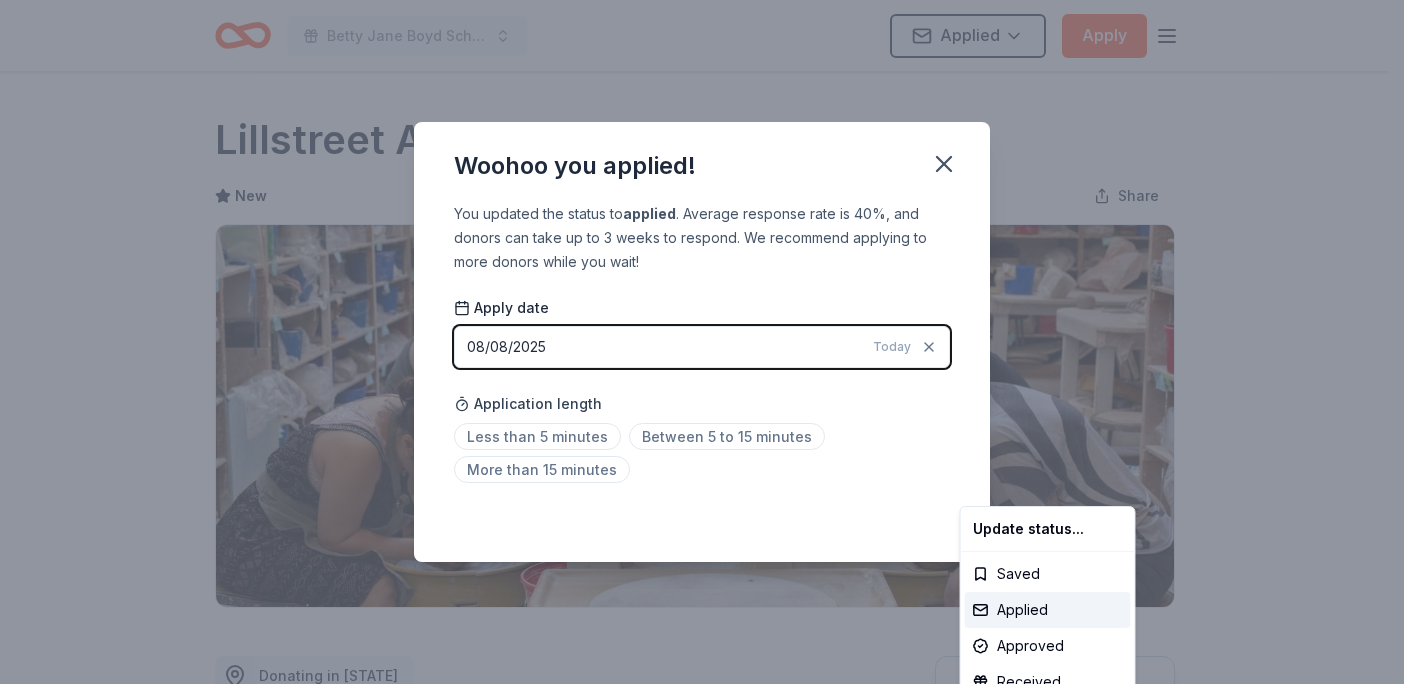 click on "Betty Jane Boyd Scholarship Fundraiser Applied Apply Due in 30 days Share Lillstreet Art Center New Share Donating in IL (Chicago) Lillstreet Art Center offers art classes, workshops, exhibitions, and creative events for all ages, fostering a vibrant community for artists in Chicago. What they donate Gift certificates for classes and workshops Auction & raffle Donation can be picked up Donation is small & easy to send to guests Who they donate to  Preferred Supports small arts organizations, social service agencies, after-school programs, schools, libraries, advocacy groups for social equity and justice, and programs for under-serviced communities Art & Culture Education Poverty & Hunger Social Justice 501(c)(3) preferred We ' re collecting data on   approval rate ; check back soon. We ' re collecting data on   donation value ; check back soon. Due in 30 days Apply Applied Updated  19 days  ago Report a mistake New Be the first to review this company! Leave a review Similar donors Top rated 21   applies 5.0 1" at bounding box center [702, 342] 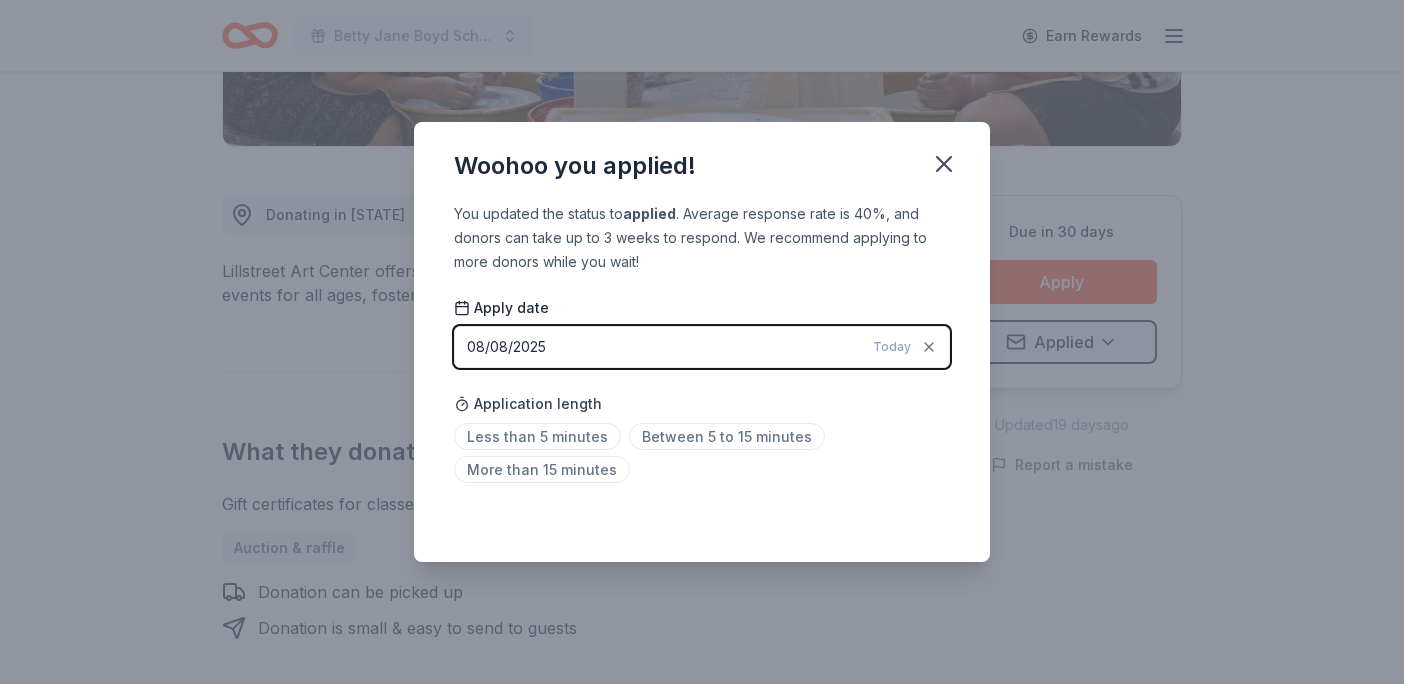 click on "08/08/2025 Today" at bounding box center (702, 347) 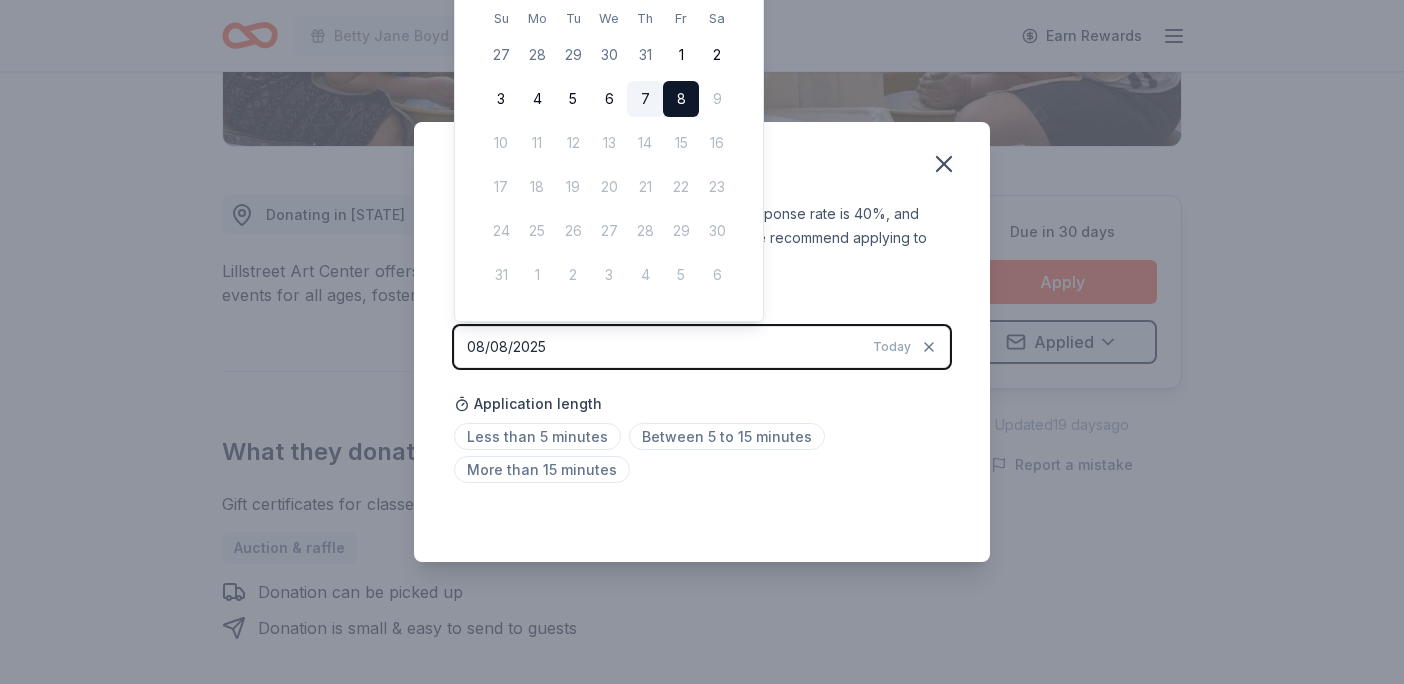 click on "7" at bounding box center [645, 99] 